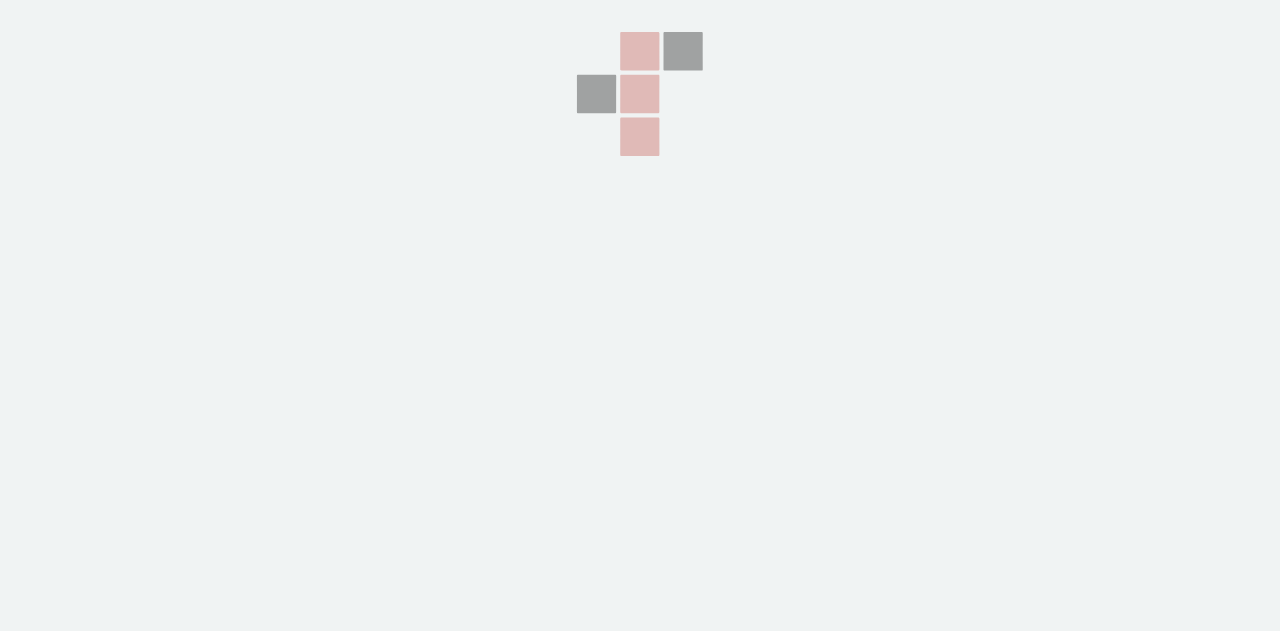 scroll, scrollTop: 0, scrollLeft: 0, axis: both 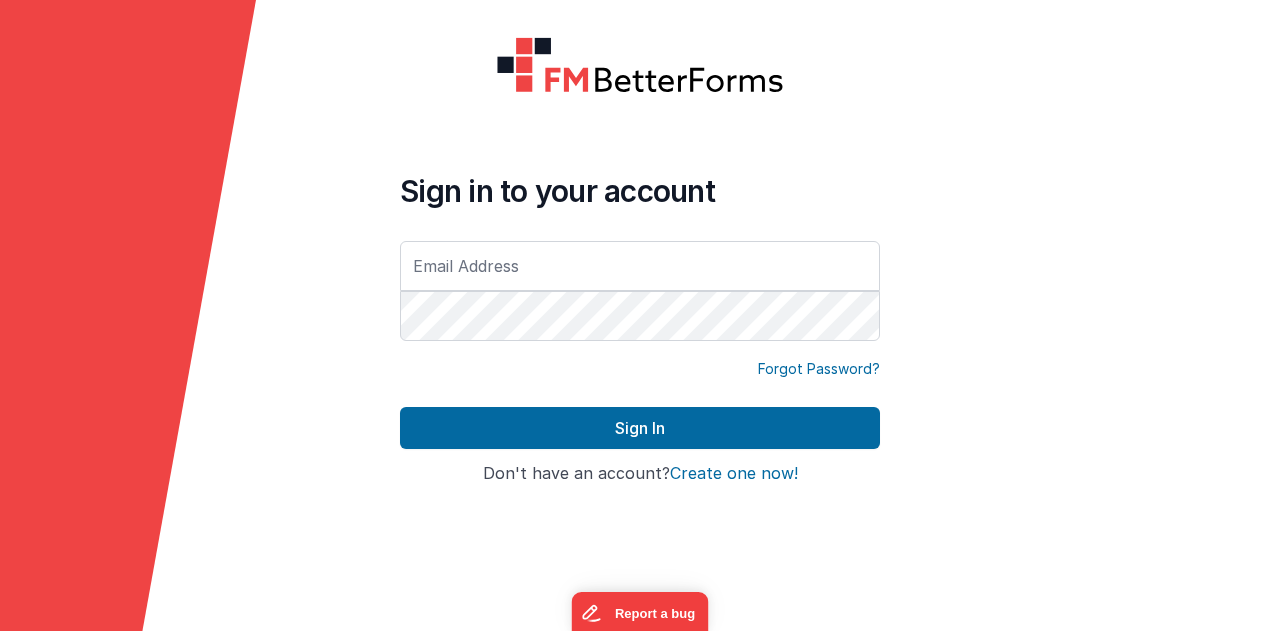 click at bounding box center [640, 266] 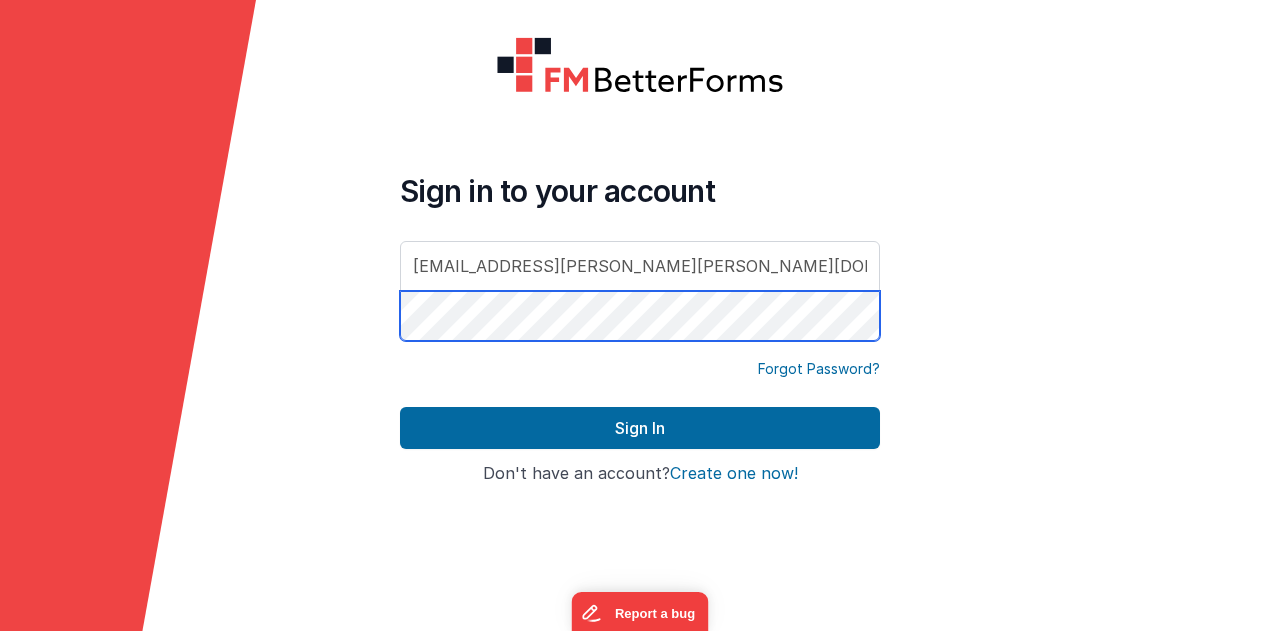 click on "Sign In" at bounding box center [640, 428] 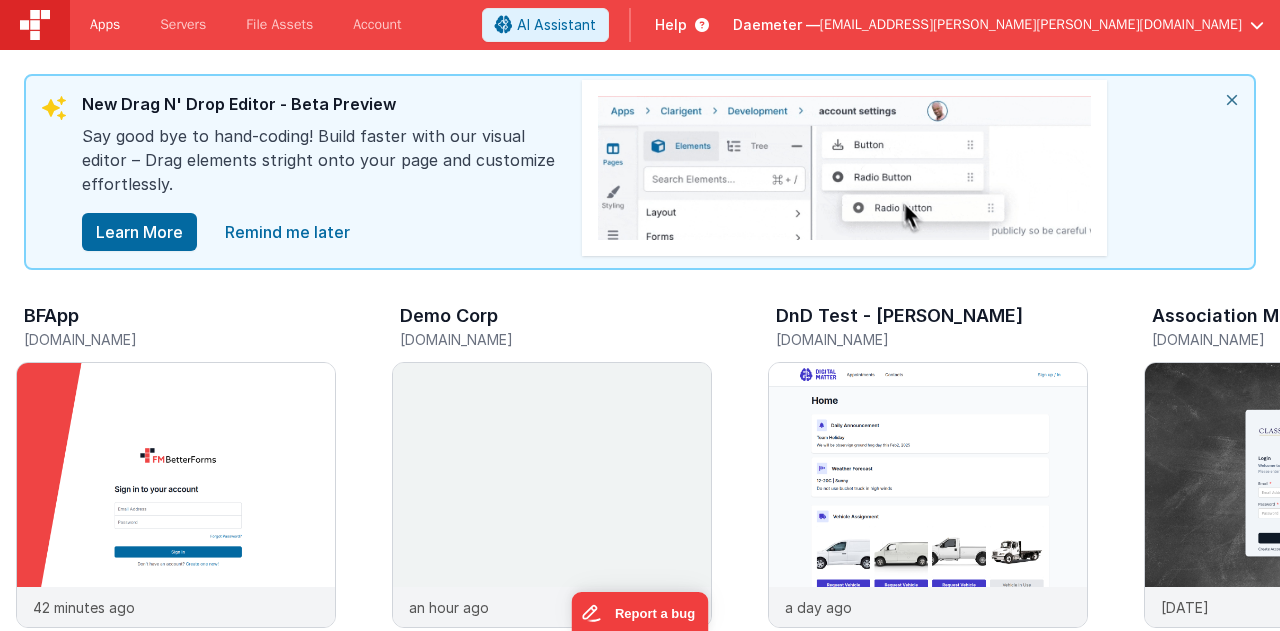 click on "Apps" at bounding box center [105, 25] 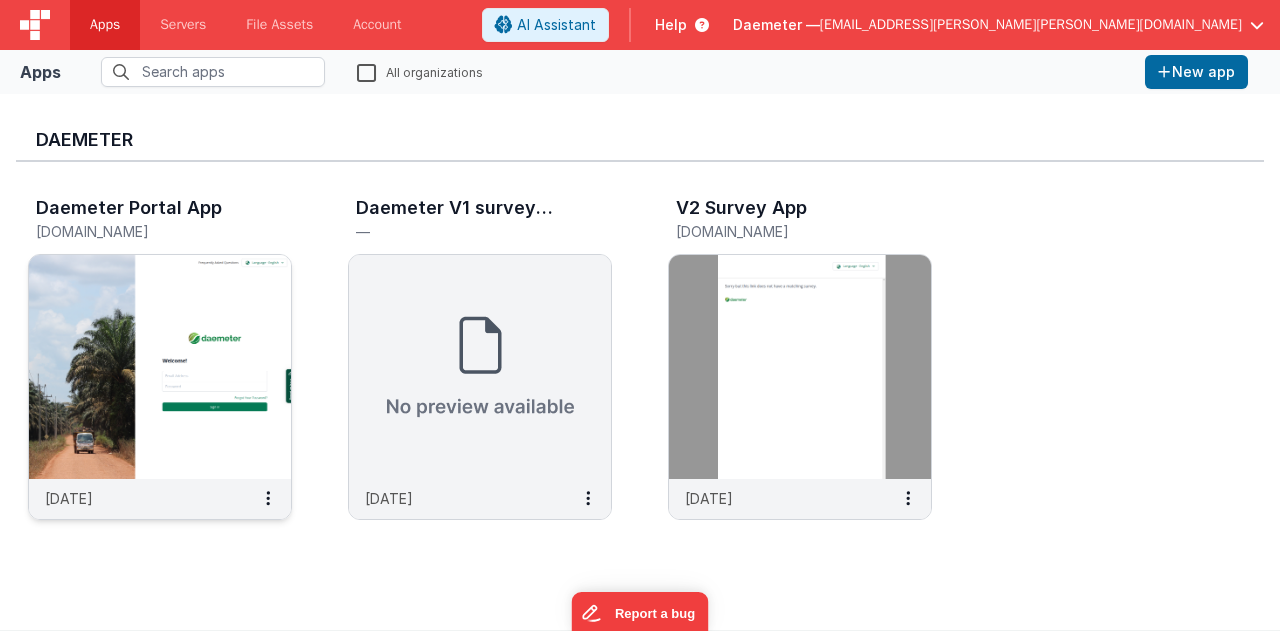 click at bounding box center (160, 367) 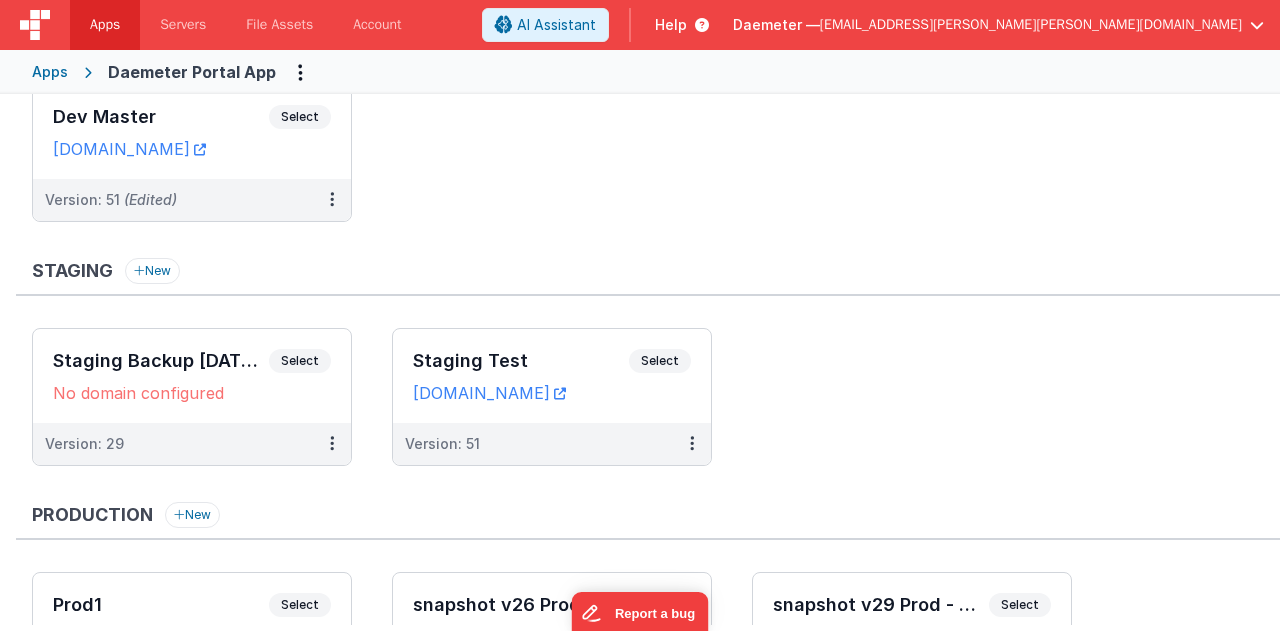 scroll, scrollTop: 0, scrollLeft: 0, axis: both 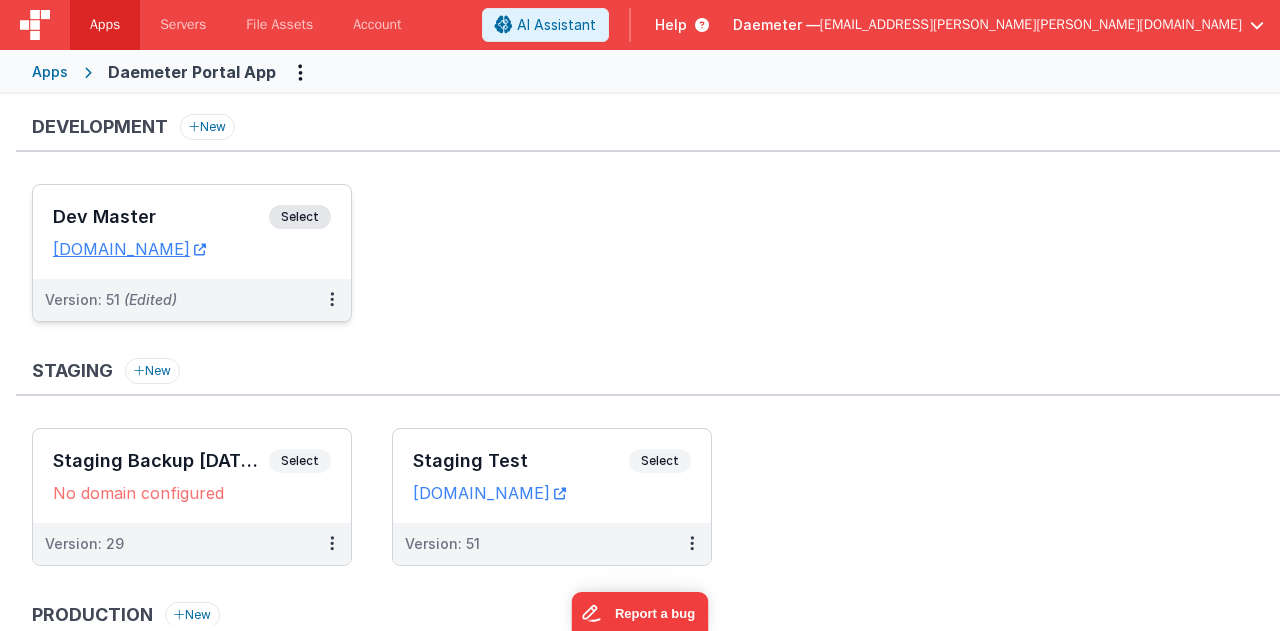 click on "Dev Master" at bounding box center (161, 217) 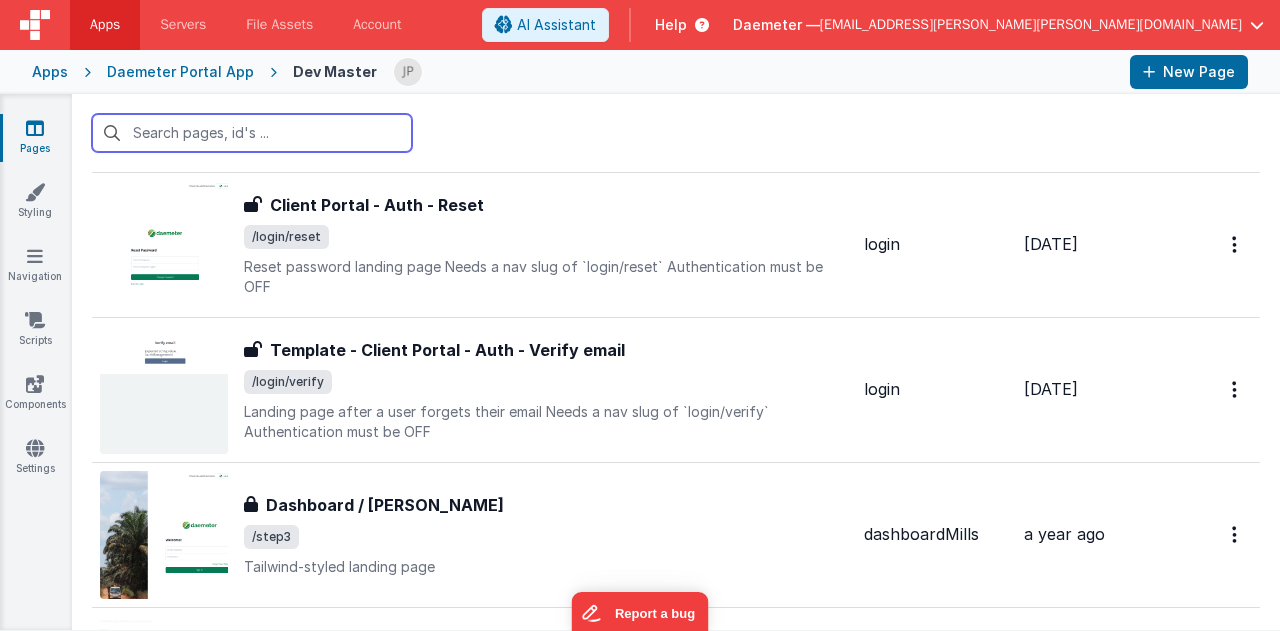 scroll, scrollTop: 900, scrollLeft: 0, axis: vertical 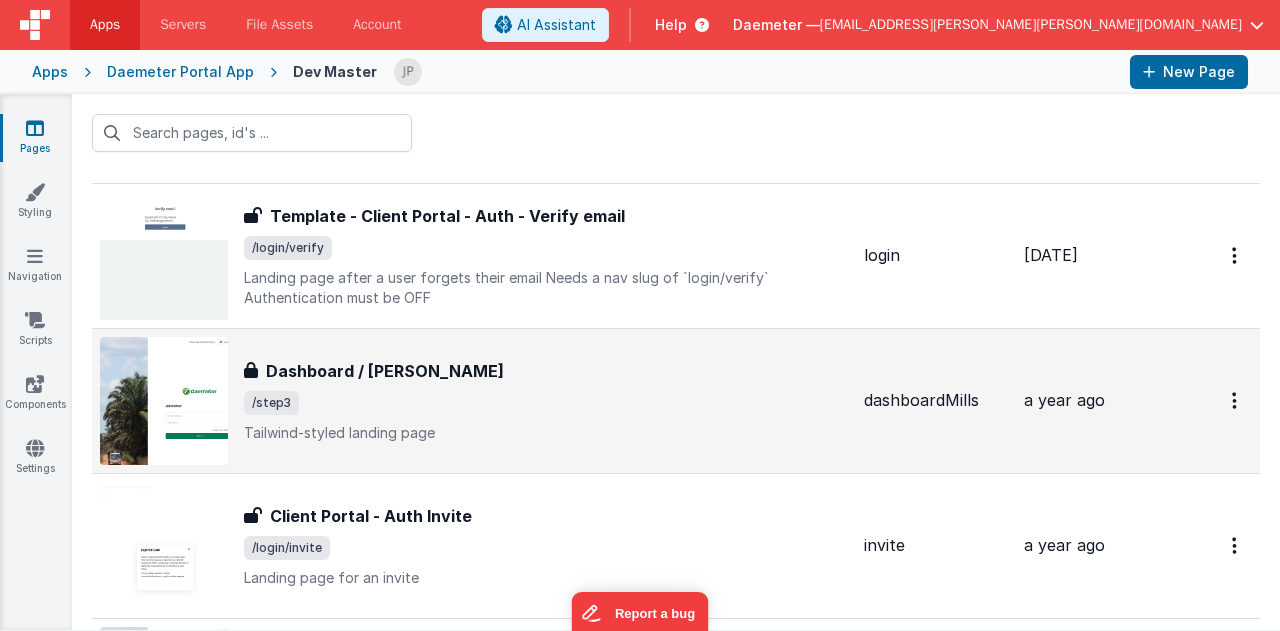 click on "/step3" at bounding box center [546, 403] 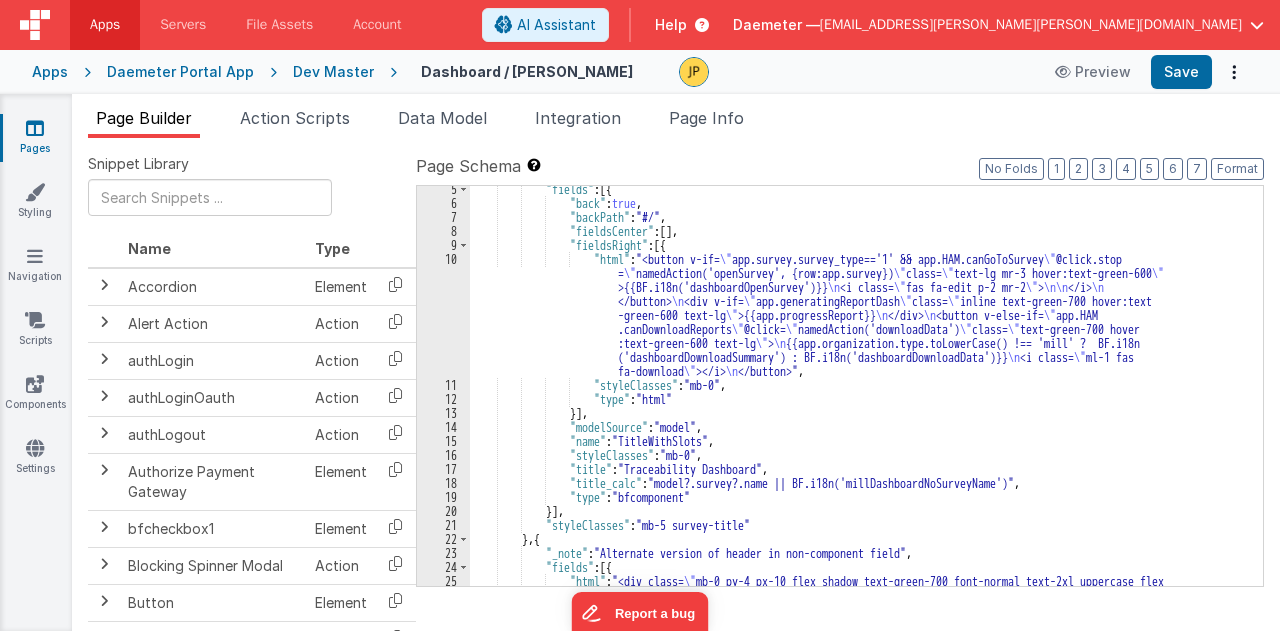 scroll, scrollTop: 0, scrollLeft: 0, axis: both 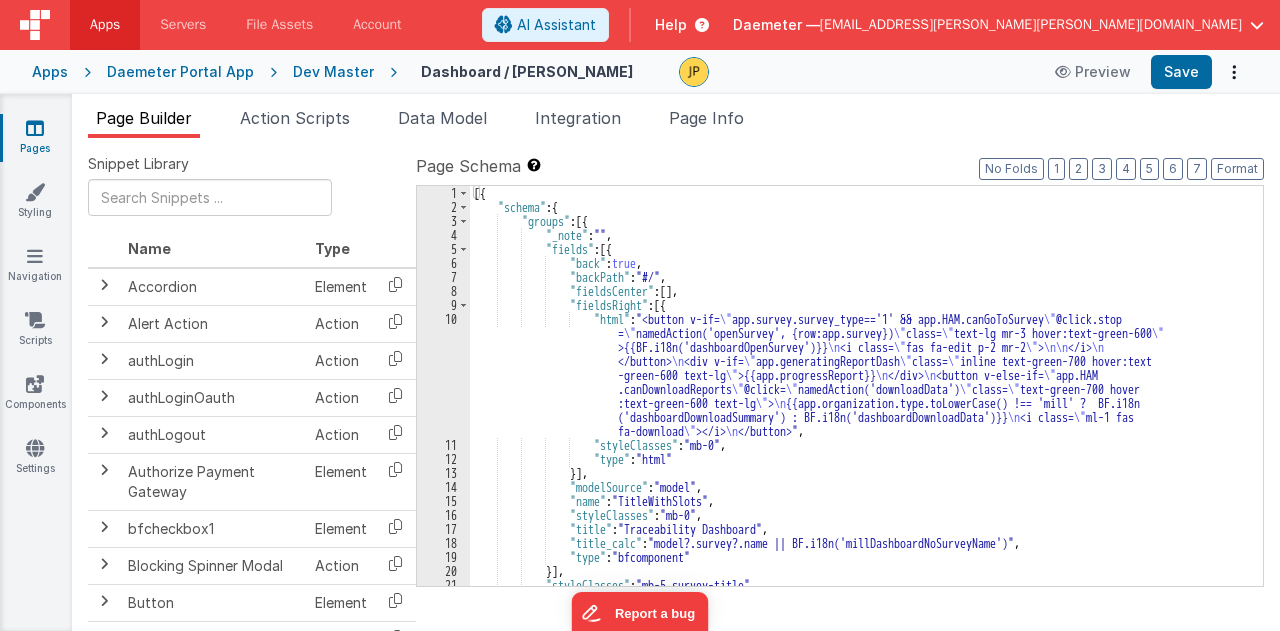 click on "10" at bounding box center [443, 375] 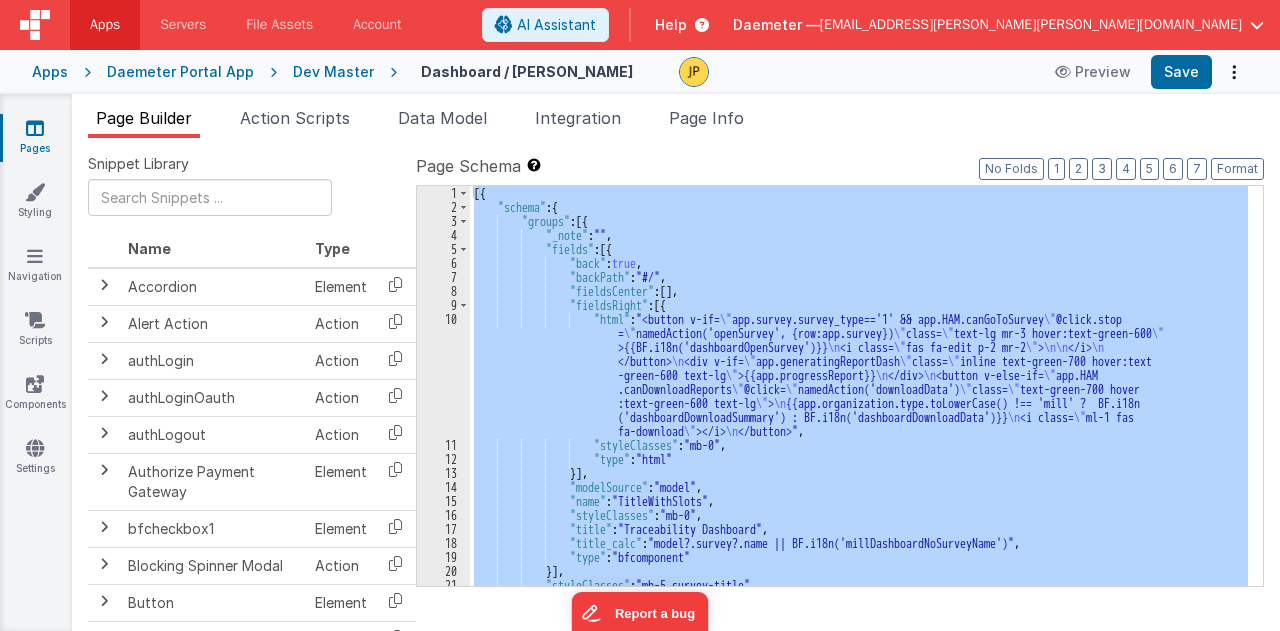 click on "10" at bounding box center [443, 375] 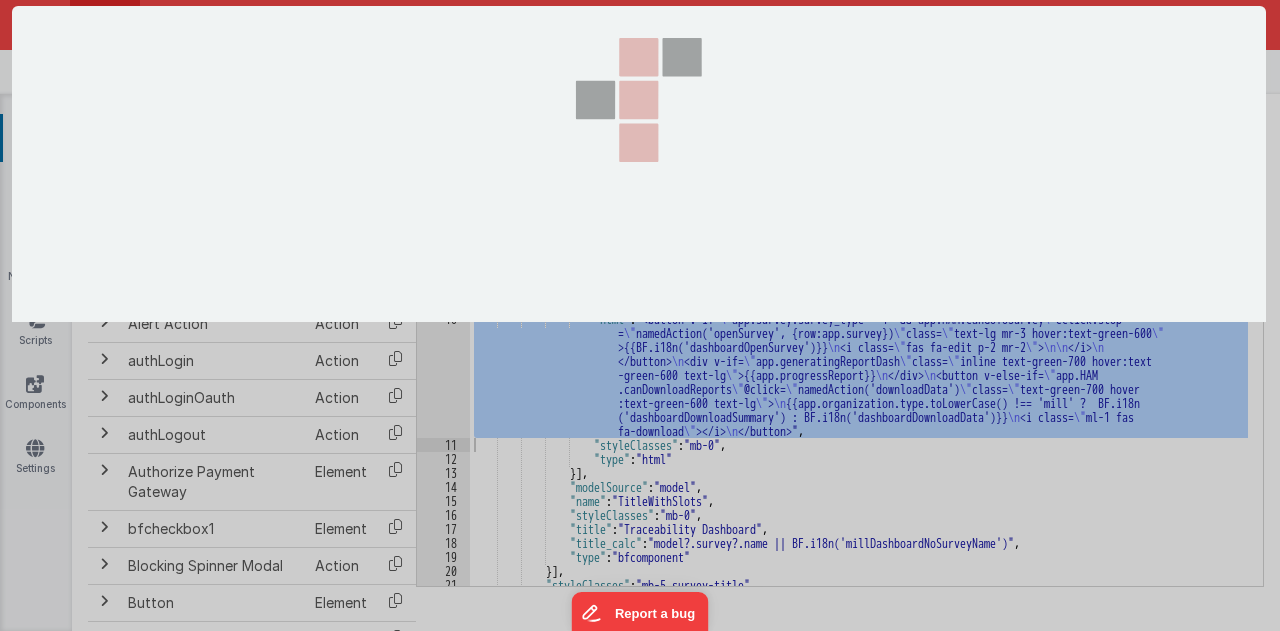 click at bounding box center [640, 315] 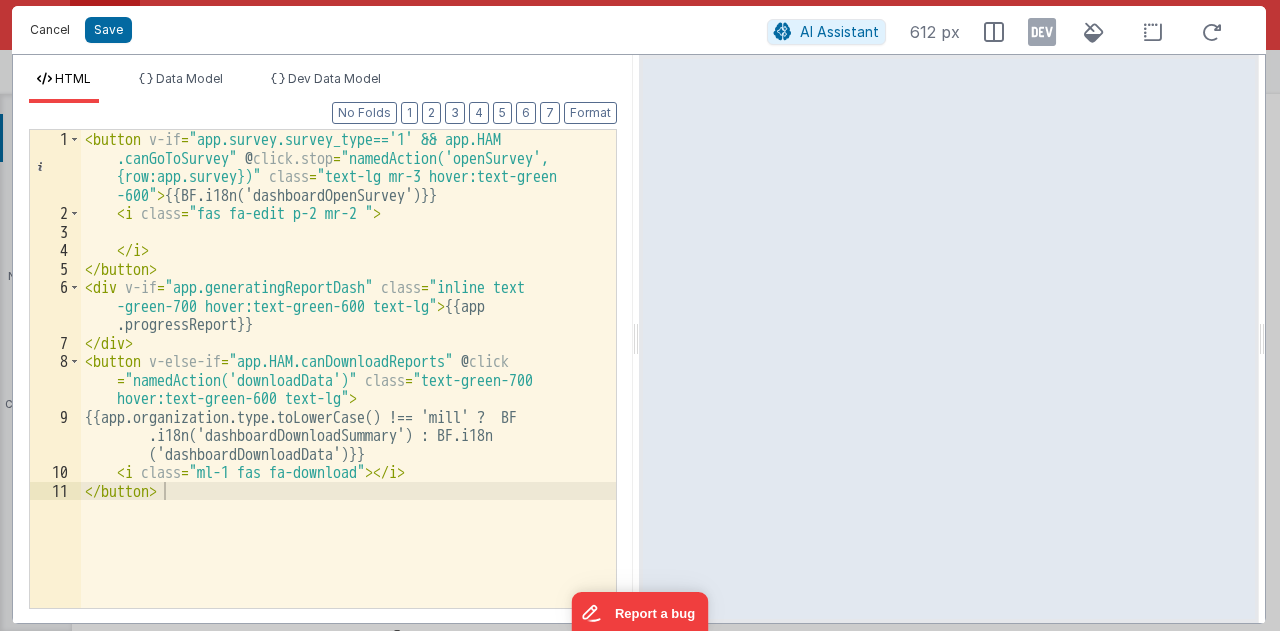 click on "Cancel" at bounding box center [50, 30] 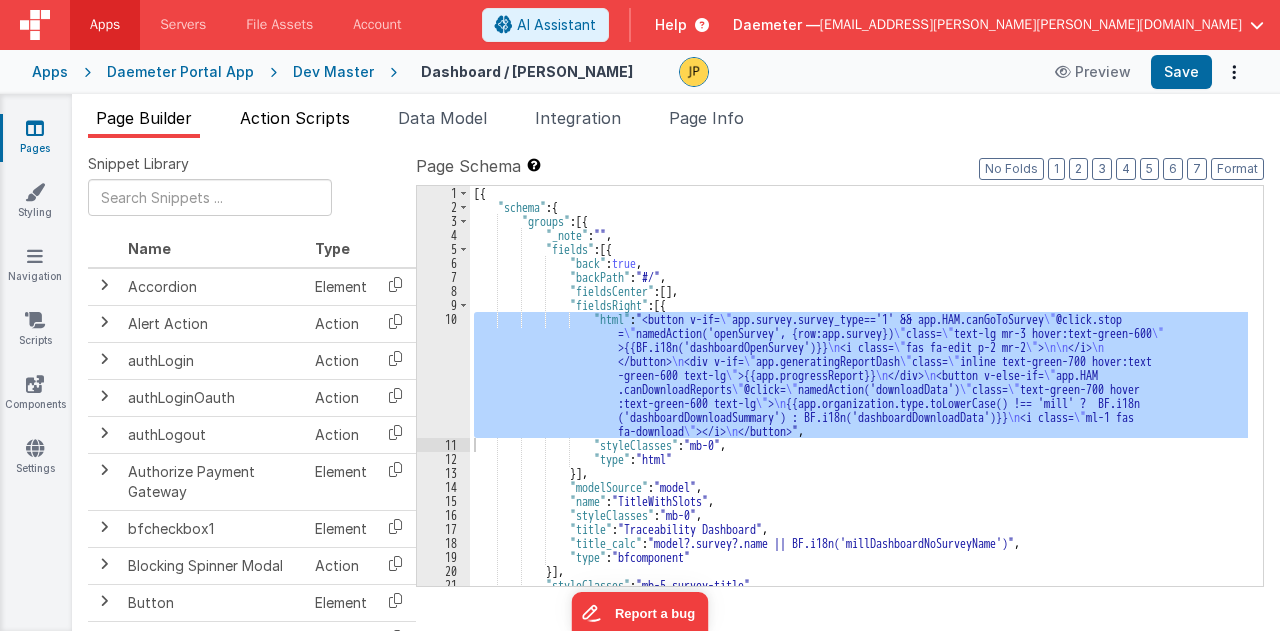 click on "Action Scripts" at bounding box center (295, 122) 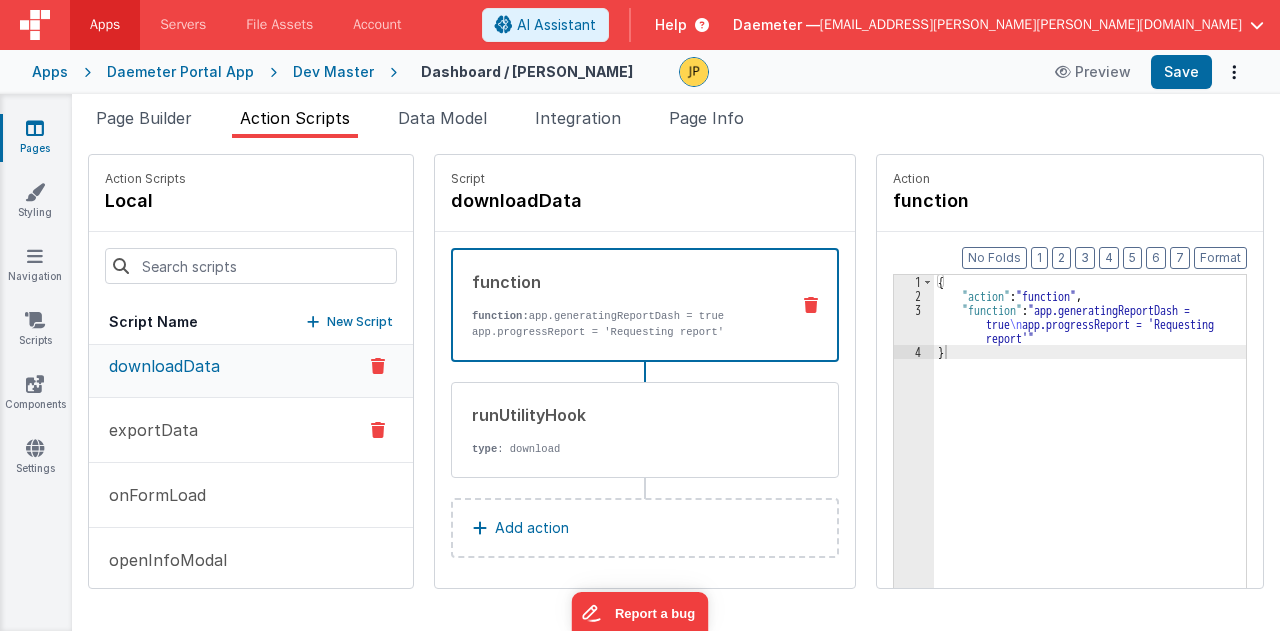 scroll, scrollTop: 0, scrollLeft: 0, axis: both 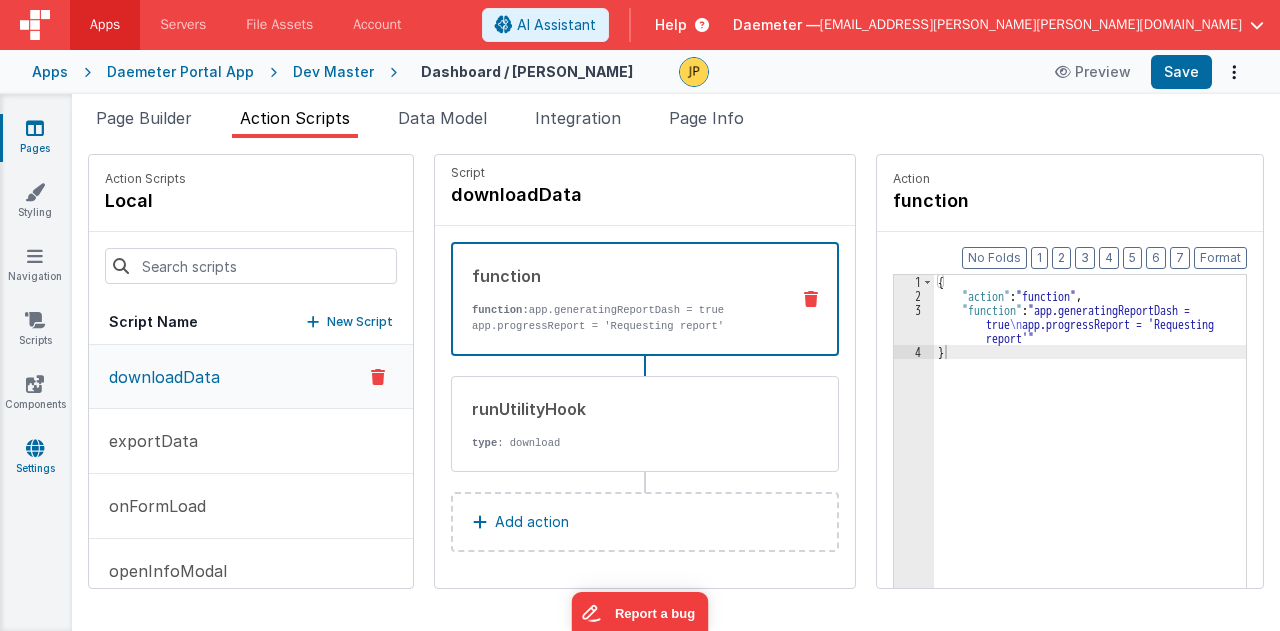 click at bounding box center (35, 448) 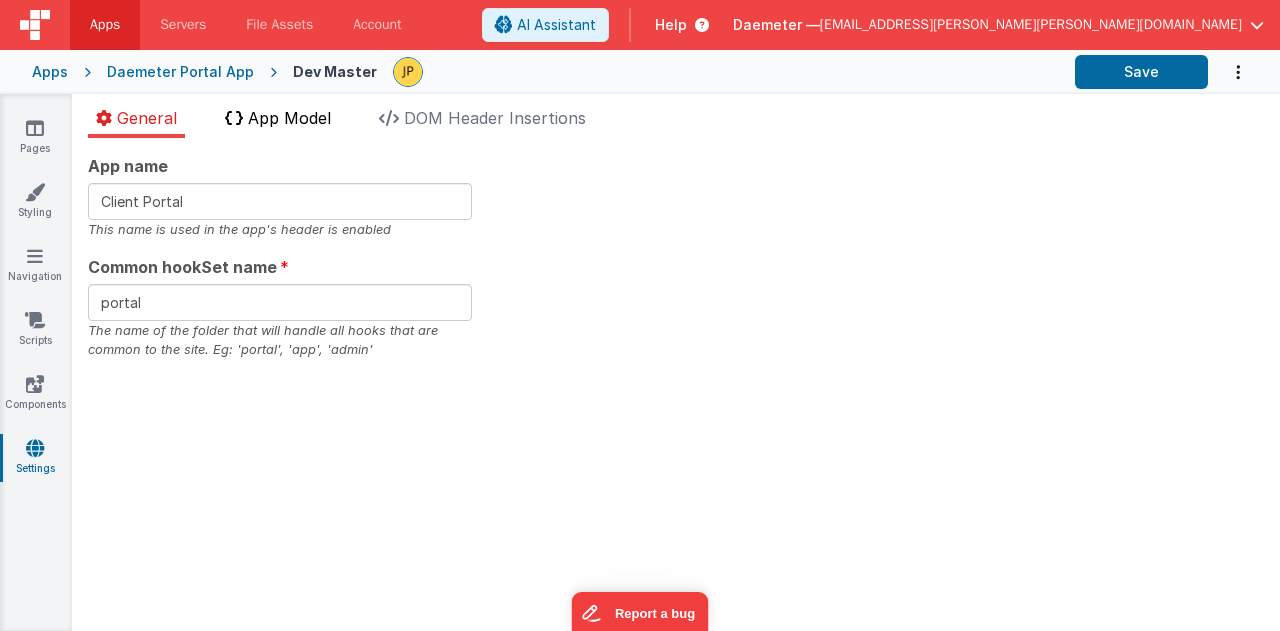 click on "App Model" at bounding box center [289, 118] 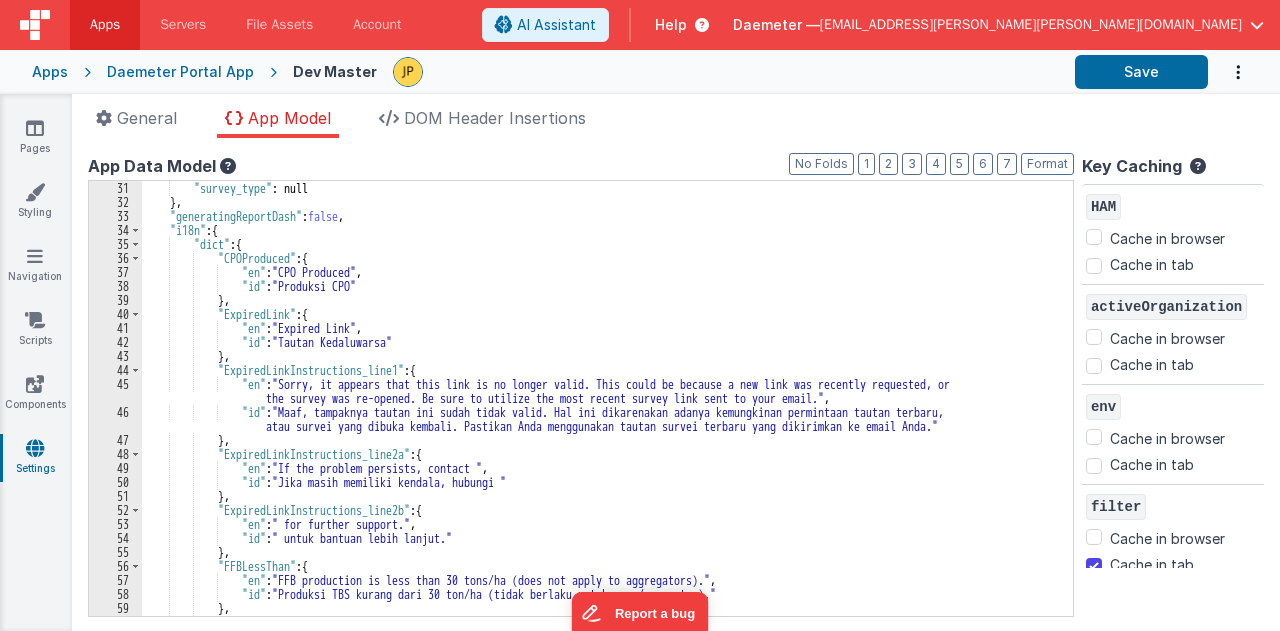 scroll, scrollTop: 360, scrollLeft: 0, axis: vertical 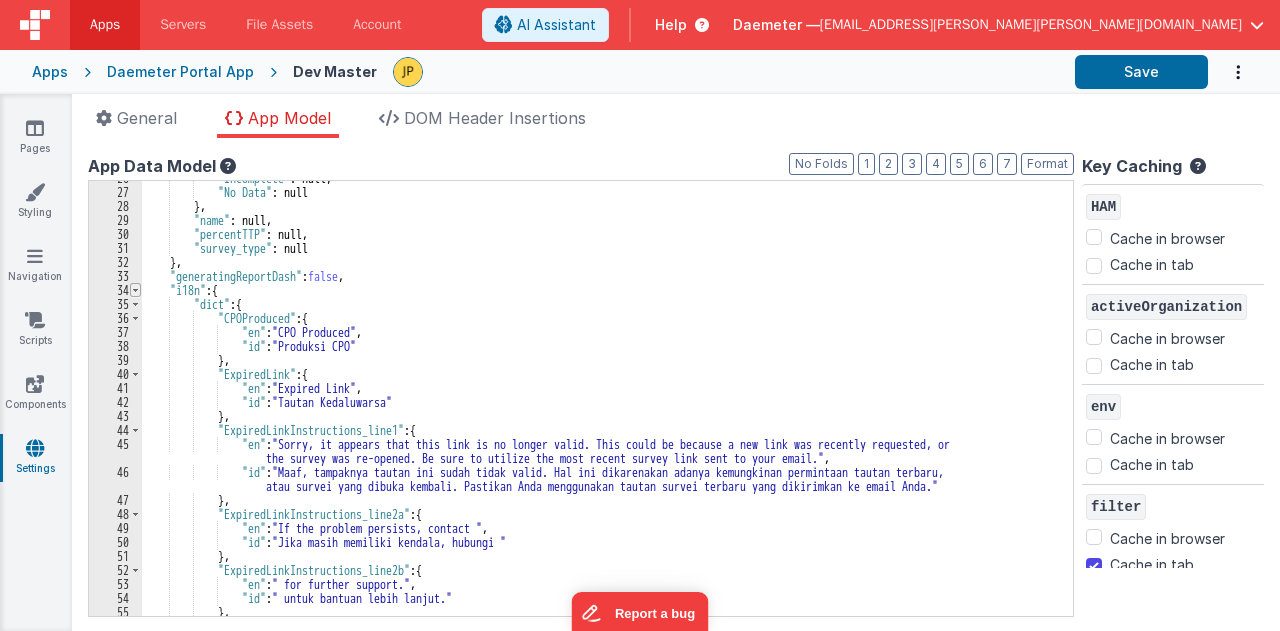 click at bounding box center [135, 290] 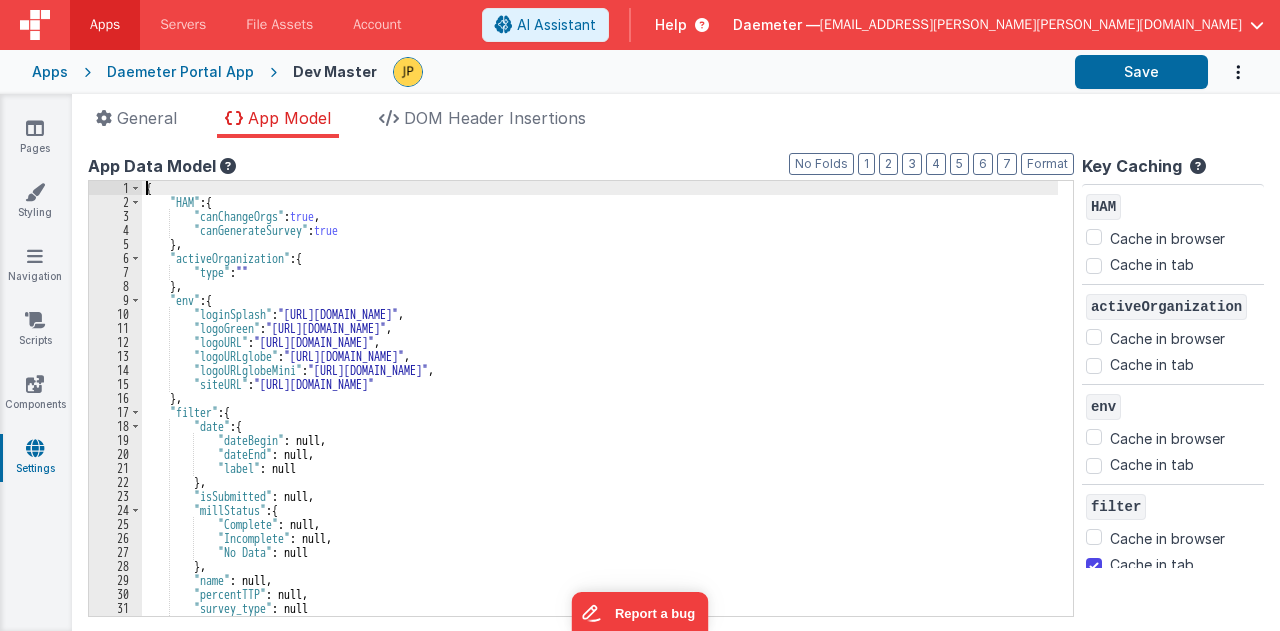 scroll, scrollTop: 0, scrollLeft: 0, axis: both 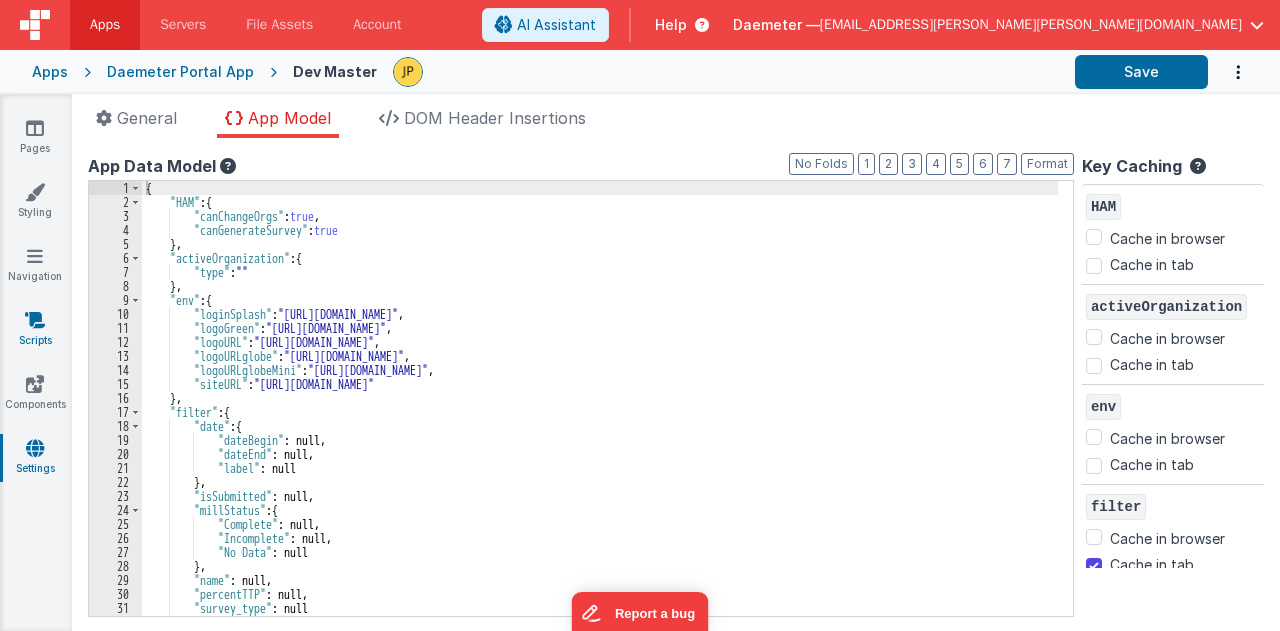 click at bounding box center [35, 320] 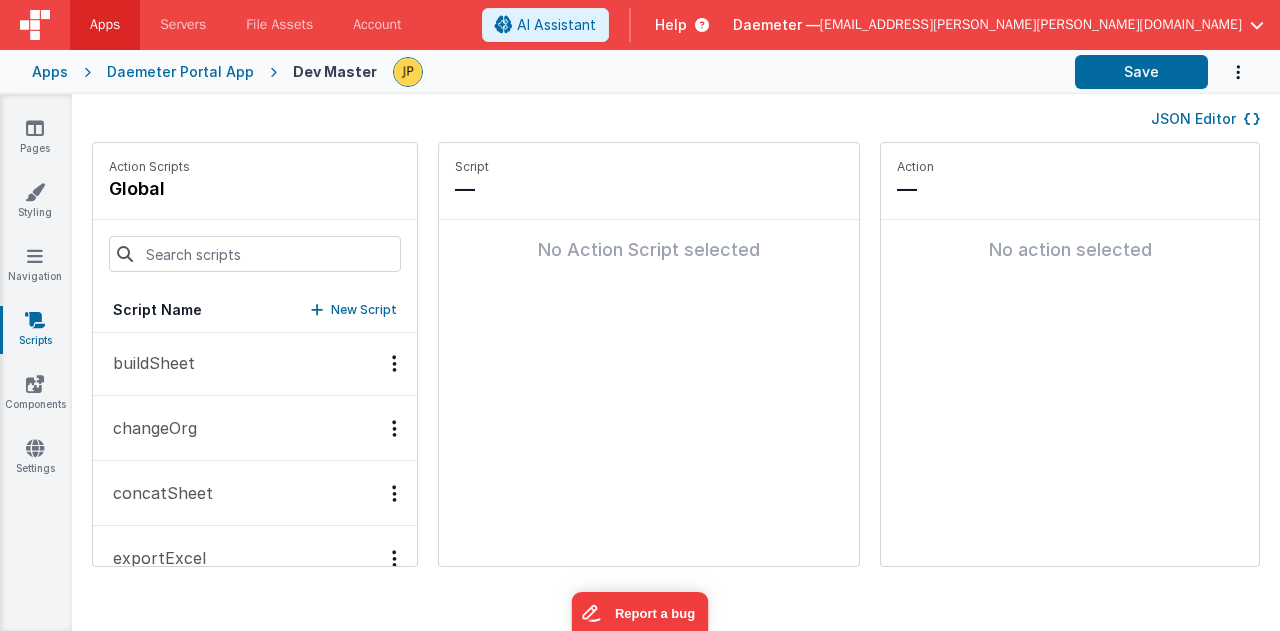 scroll, scrollTop: 0, scrollLeft: 0, axis: both 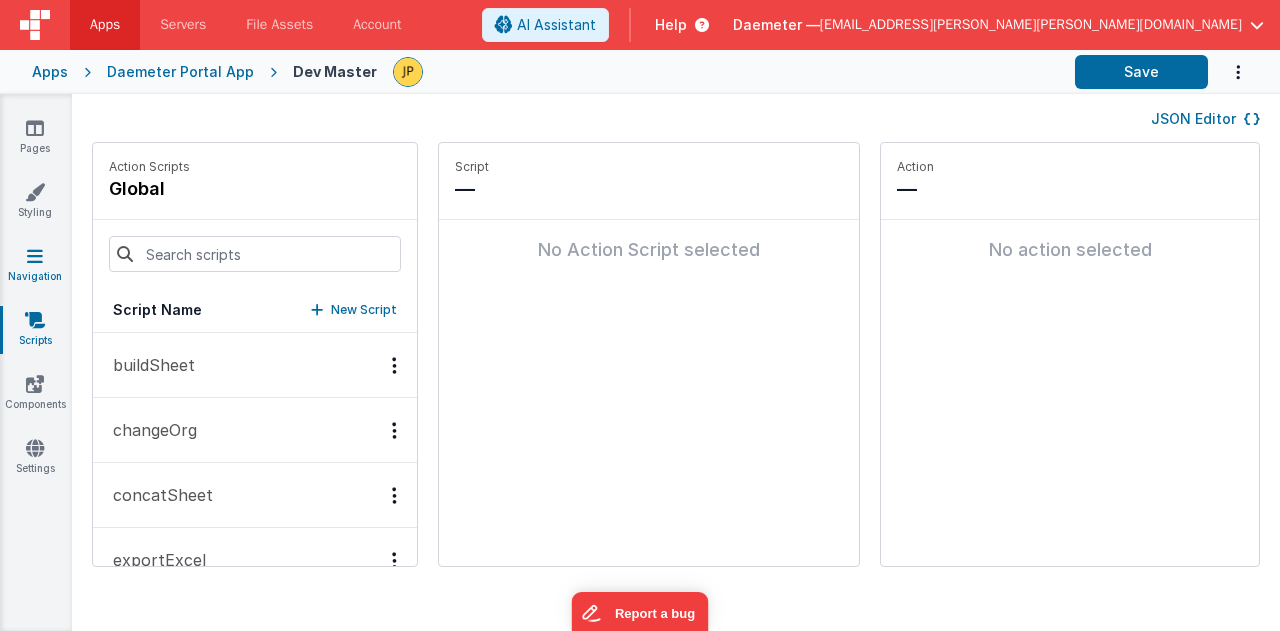 click at bounding box center [35, 256] 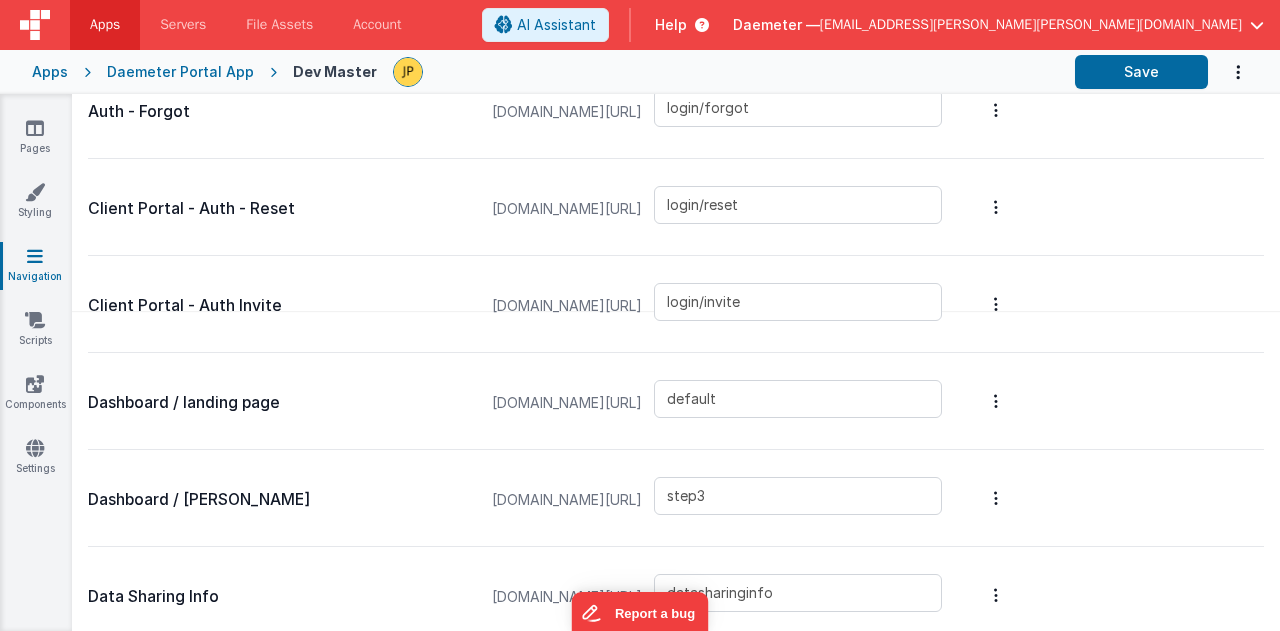 scroll, scrollTop: 0, scrollLeft: 0, axis: both 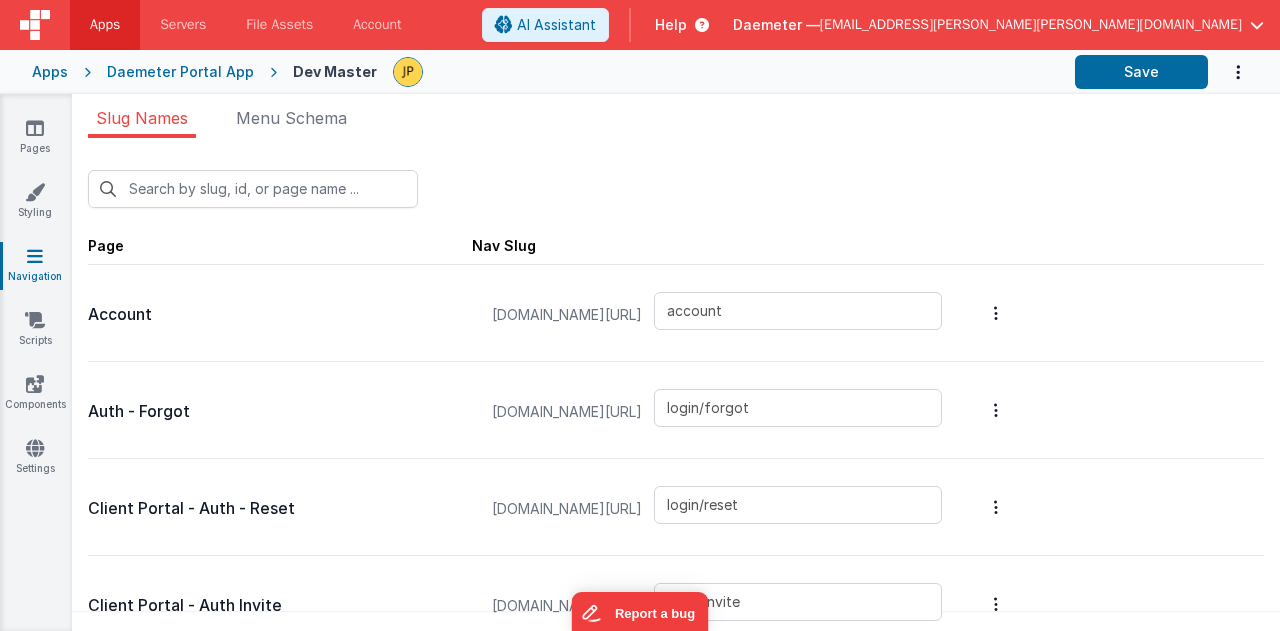 click on "Daemeter Portal App" at bounding box center [180, 72] 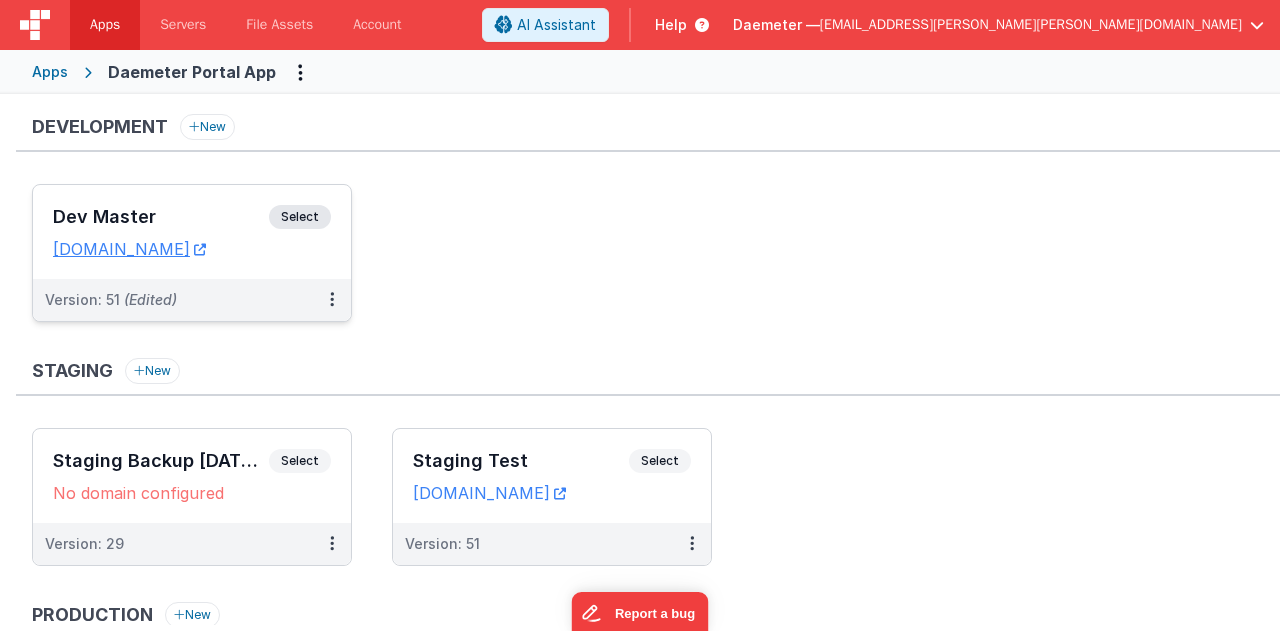 click on "Dev Master
Select   URLs
daemeterportaldev.fmbetterforms.com" at bounding box center [192, 232] 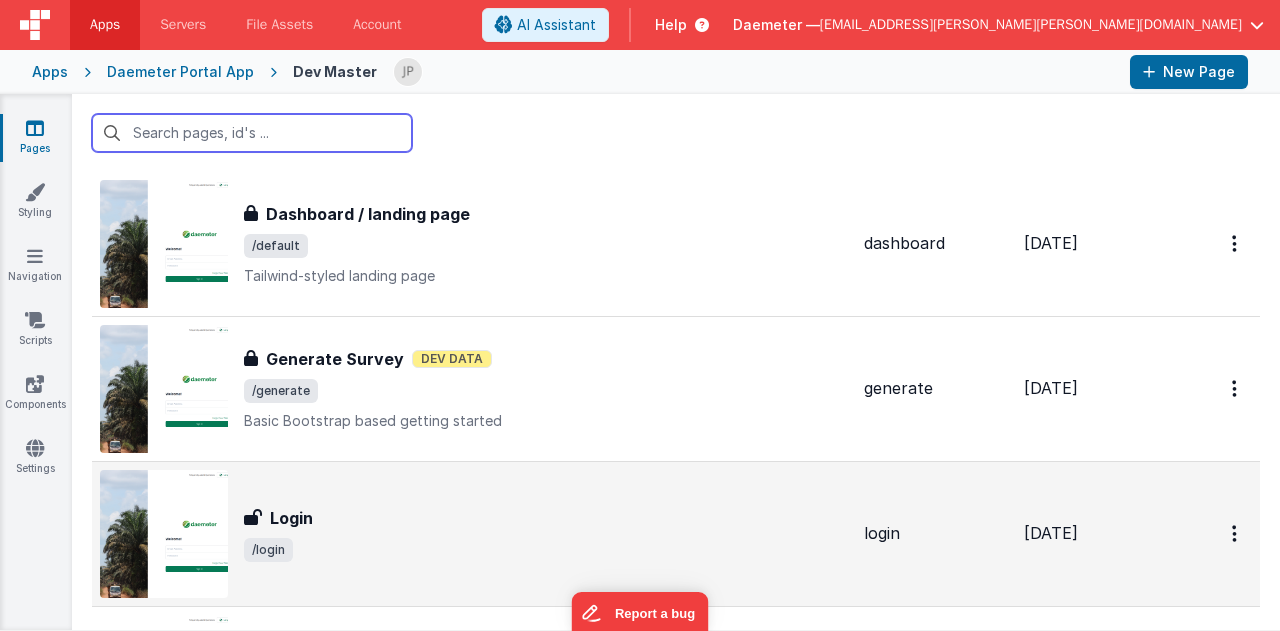scroll, scrollTop: 200, scrollLeft: 0, axis: vertical 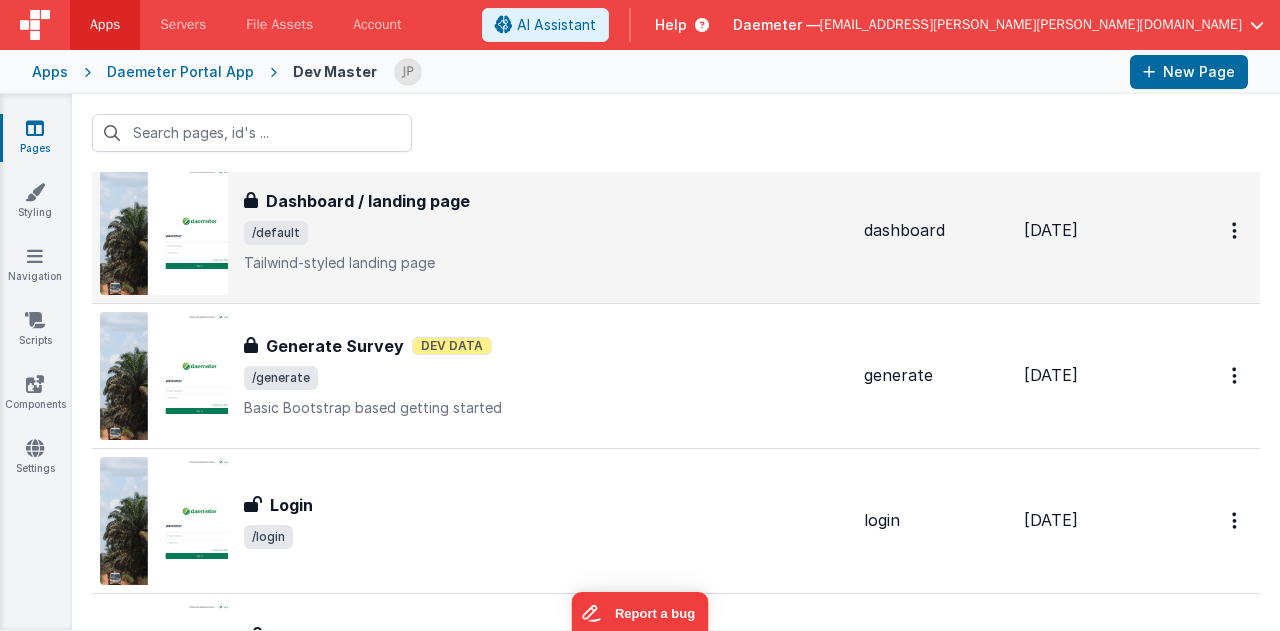 click on "Dashboard / landing page
Dashboard / landing page
/default   Tailwind-styled landing page" at bounding box center [546, 231] 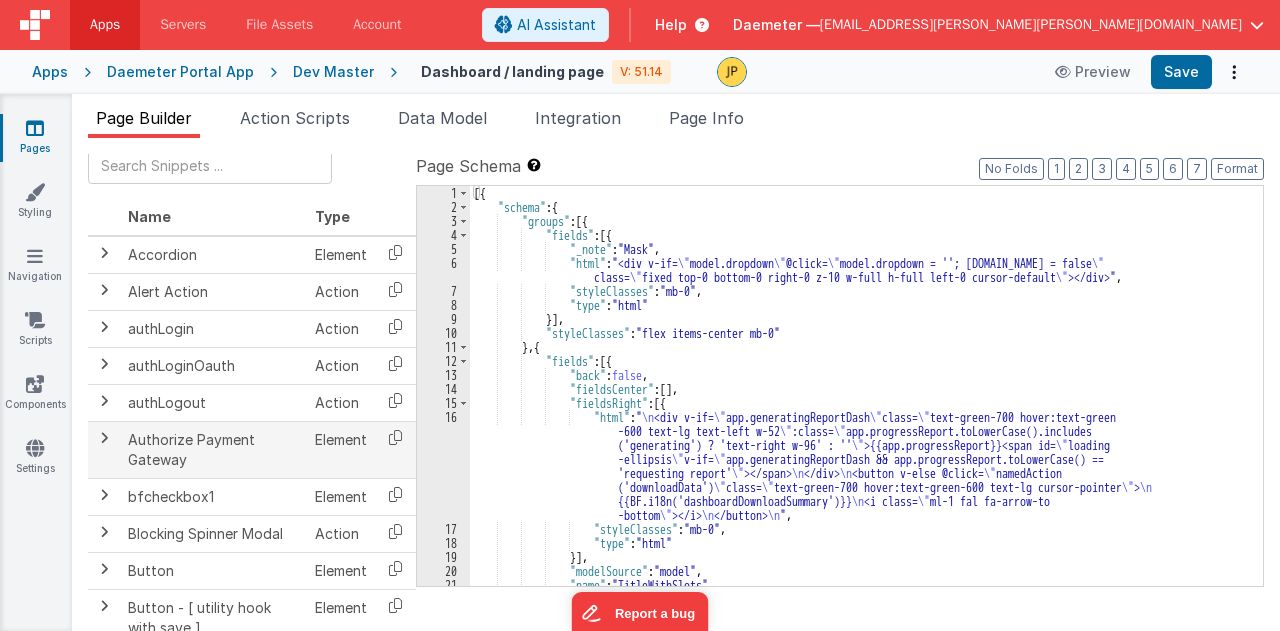 scroll, scrollTop: 0, scrollLeft: 0, axis: both 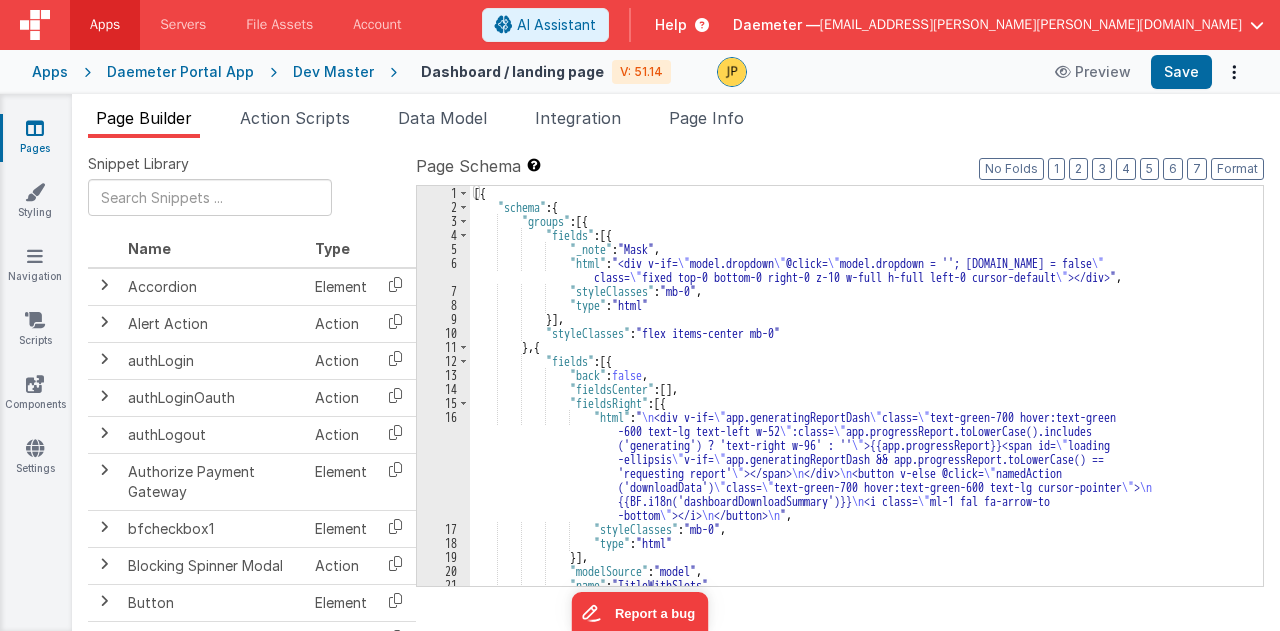 click on "Dev Master" at bounding box center (333, 72) 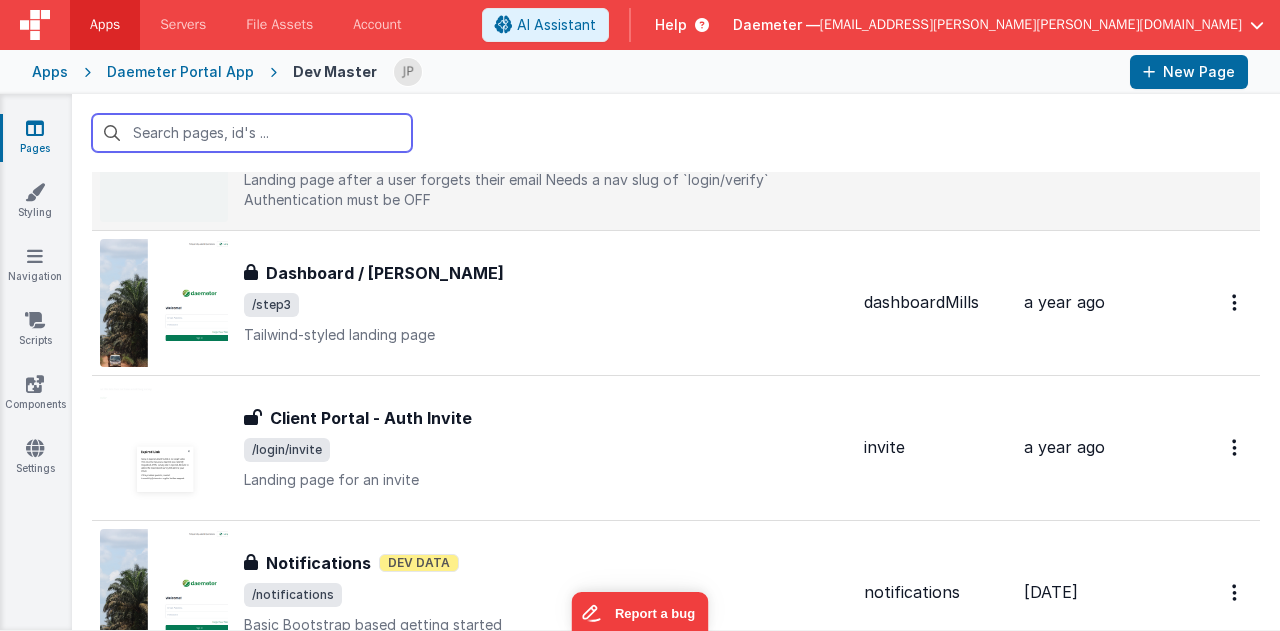 scroll, scrollTop: 1000, scrollLeft: 0, axis: vertical 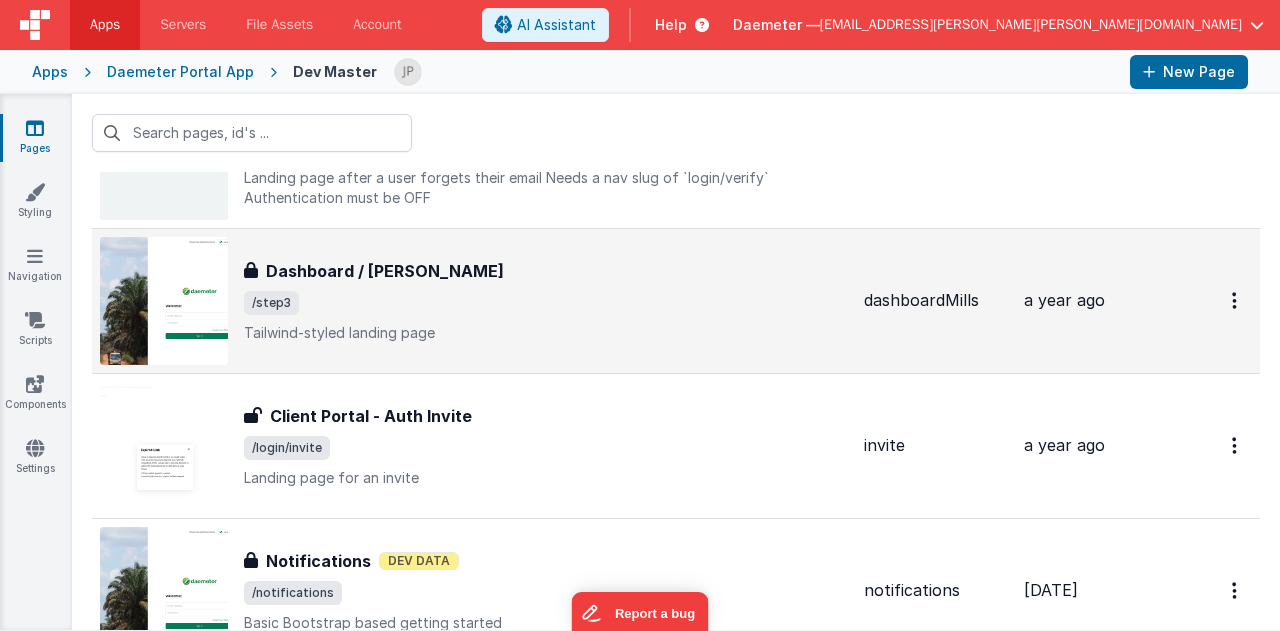 click on "/step3" at bounding box center [546, 303] 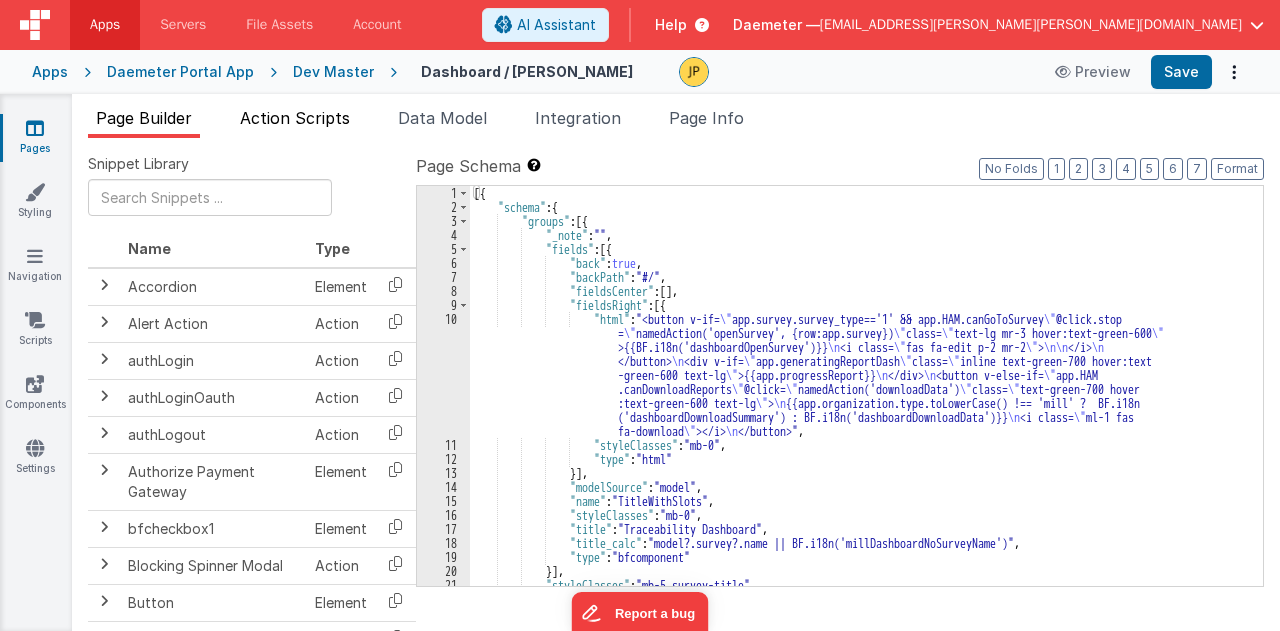 click on "Action Scripts" at bounding box center [295, 118] 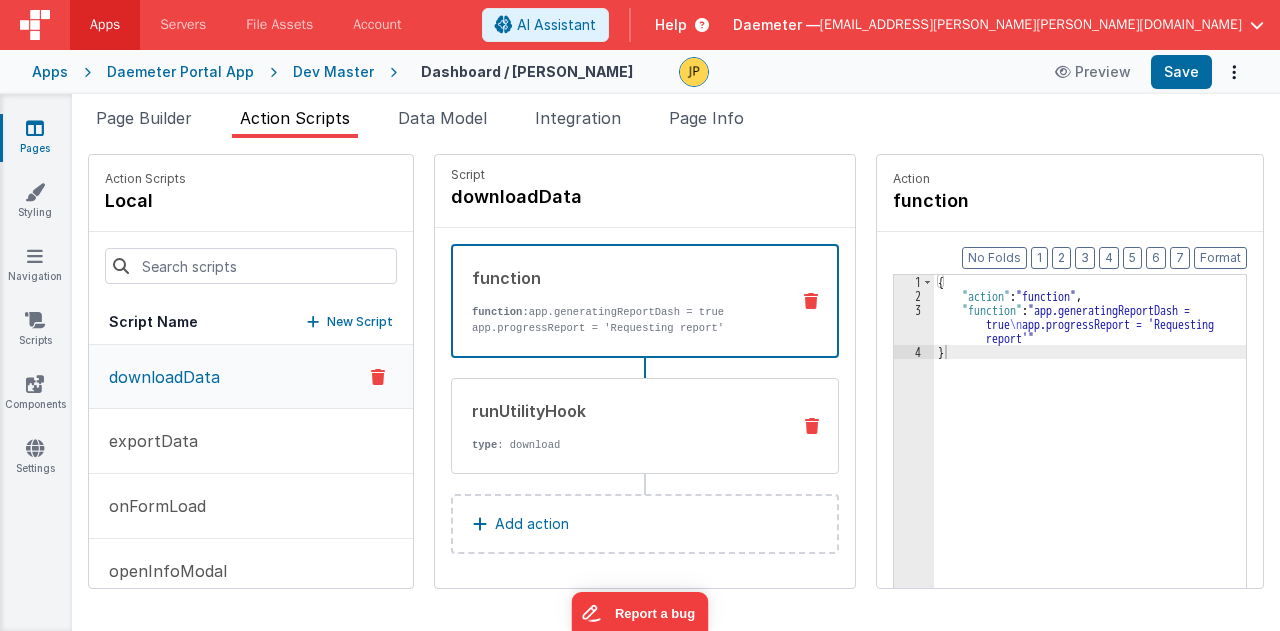scroll, scrollTop: 6, scrollLeft: 0, axis: vertical 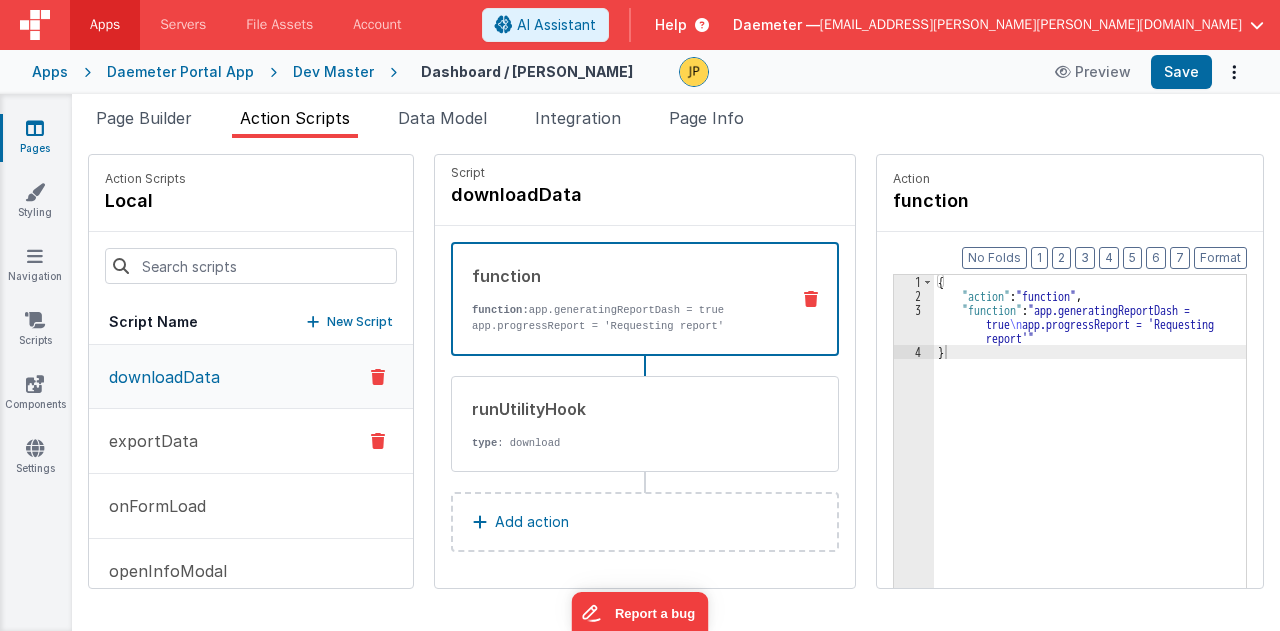 click on "exportData" at bounding box center [147, 441] 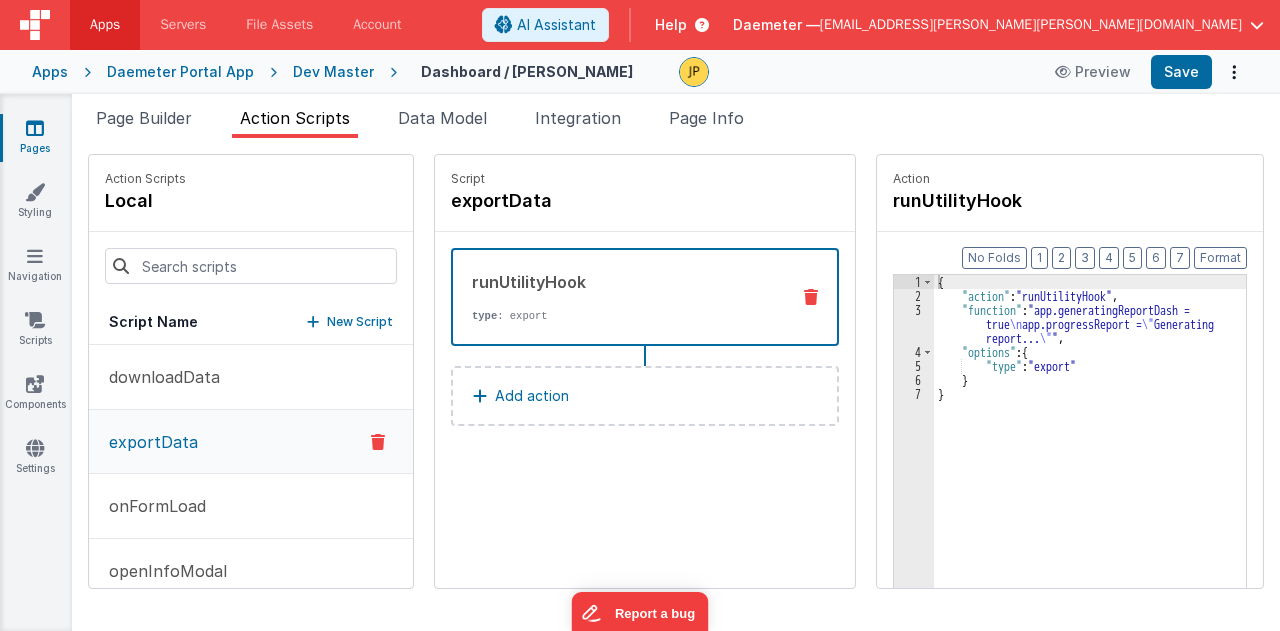 scroll, scrollTop: 0, scrollLeft: 0, axis: both 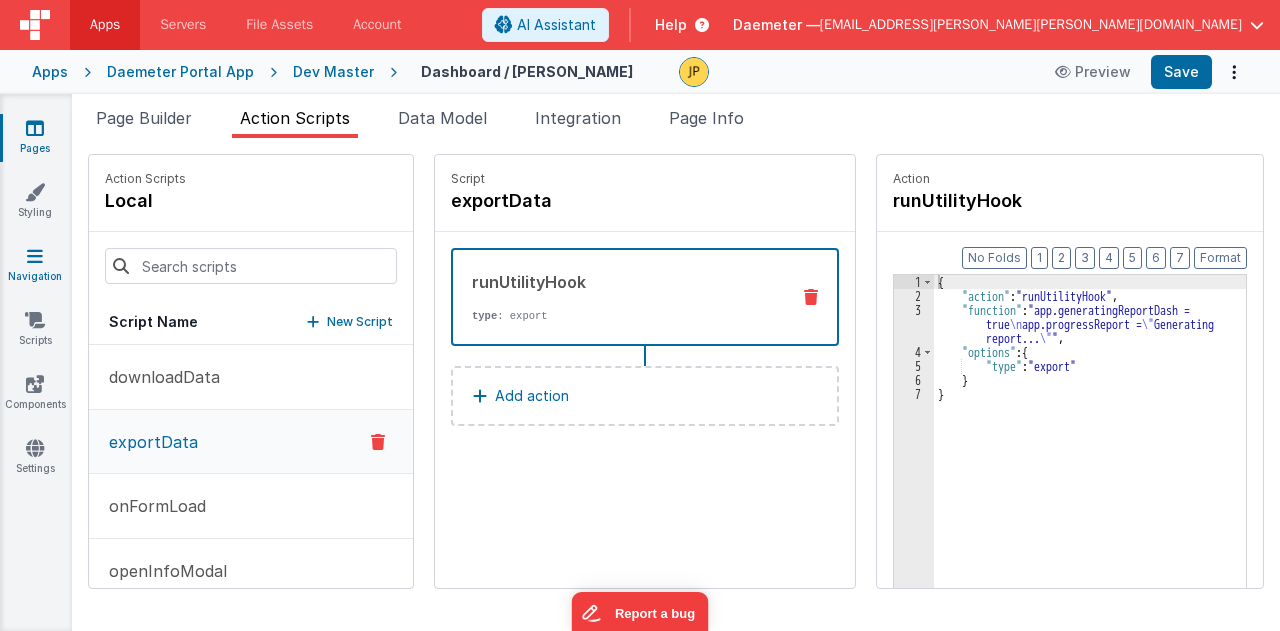 click at bounding box center [35, 256] 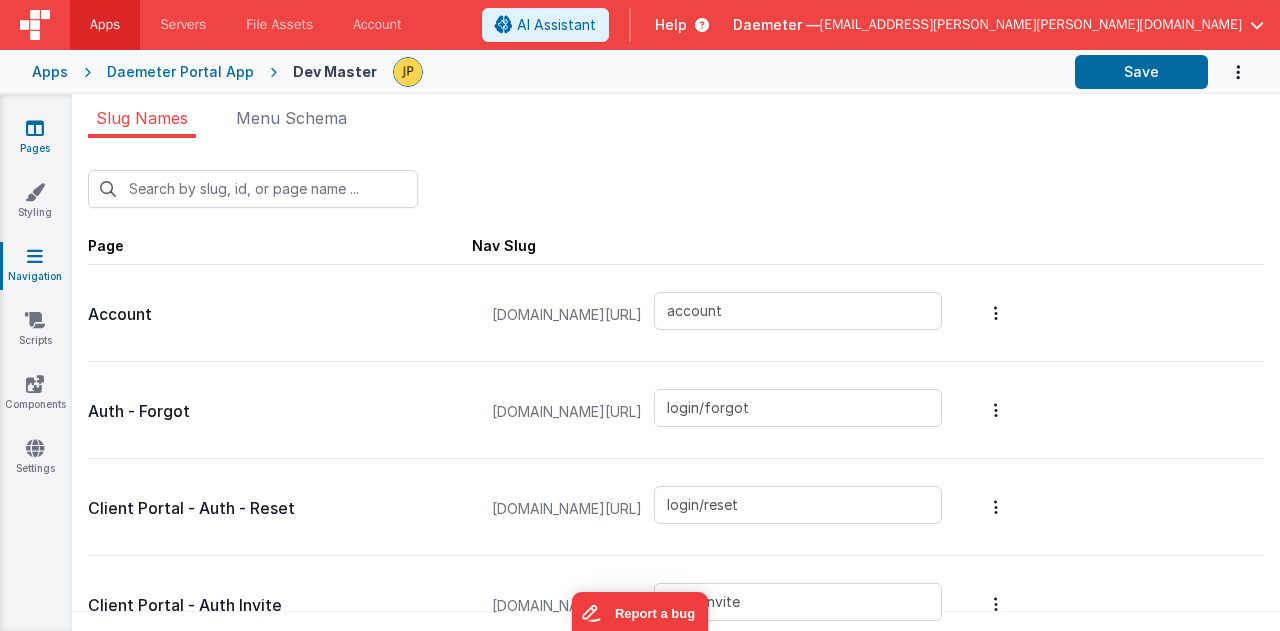 click on "Pages" at bounding box center (35, 138) 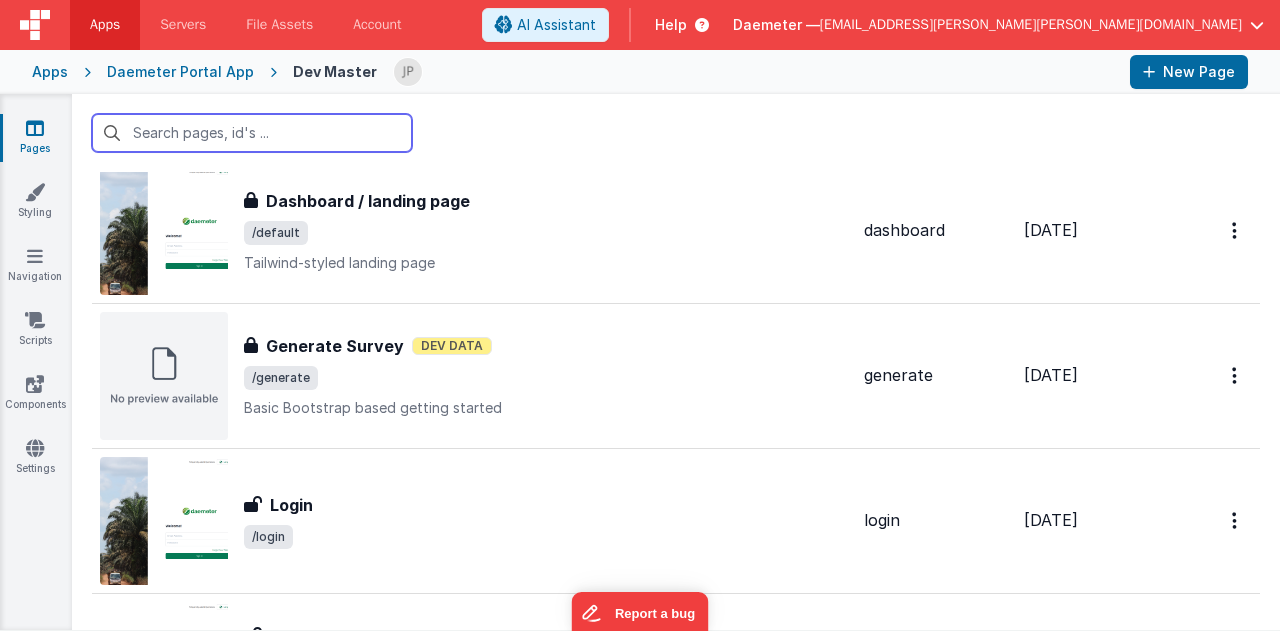 scroll, scrollTop: 0, scrollLeft: 0, axis: both 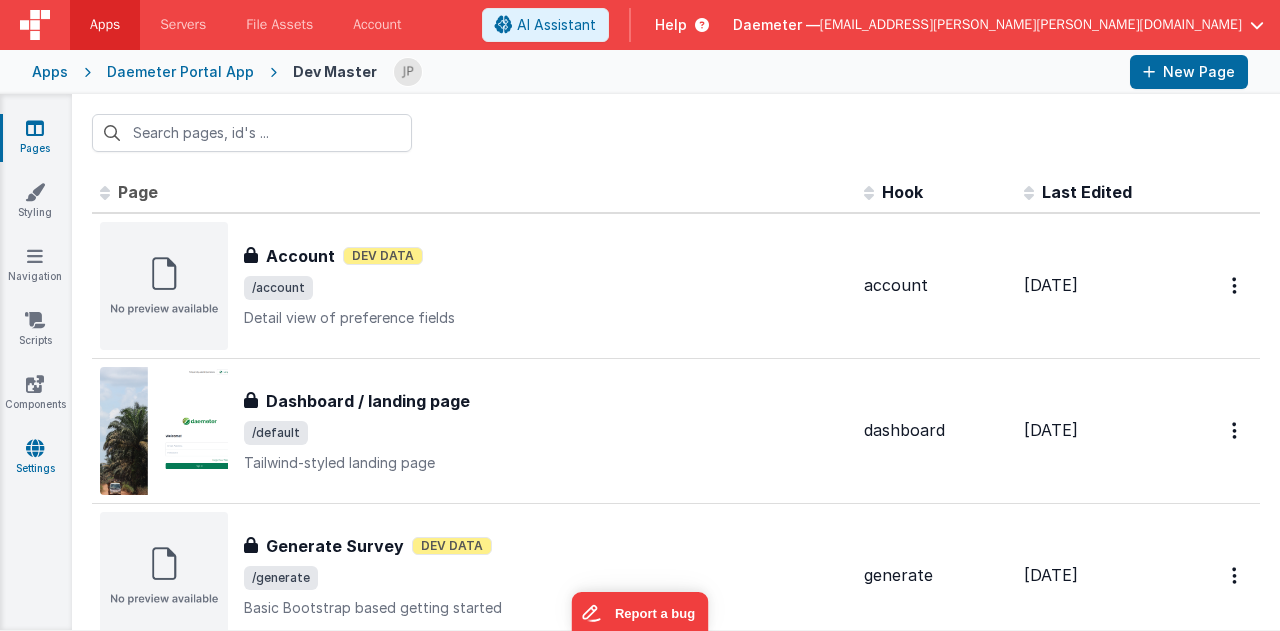 click at bounding box center (35, 448) 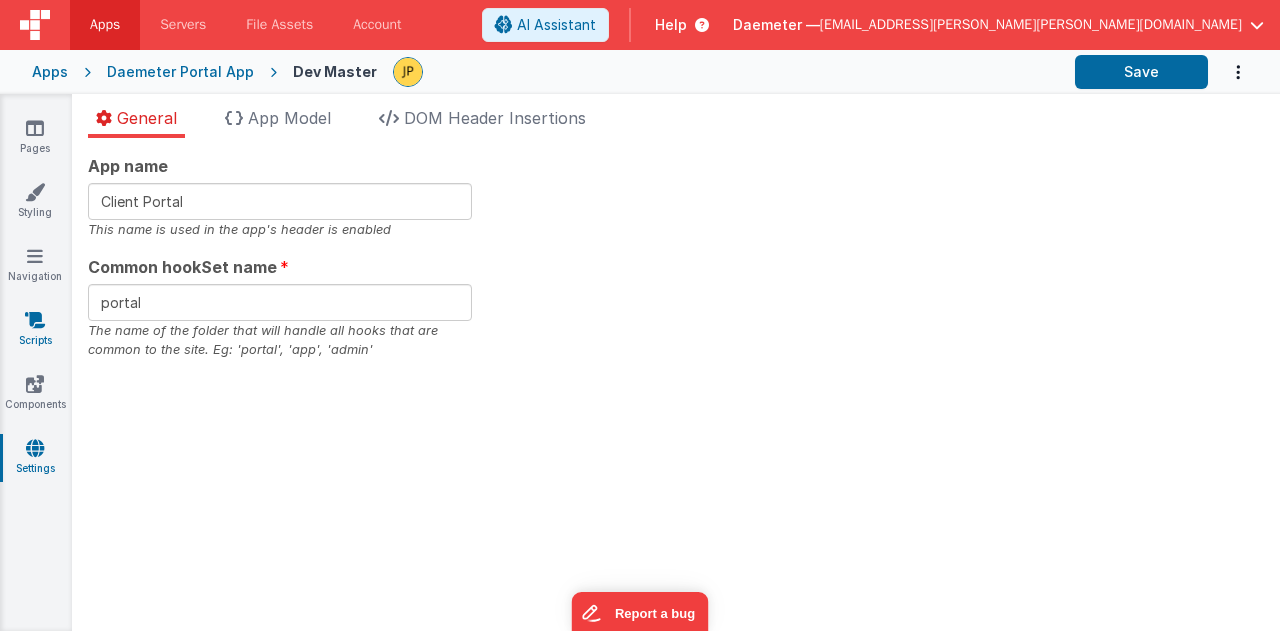 click at bounding box center [35, 320] 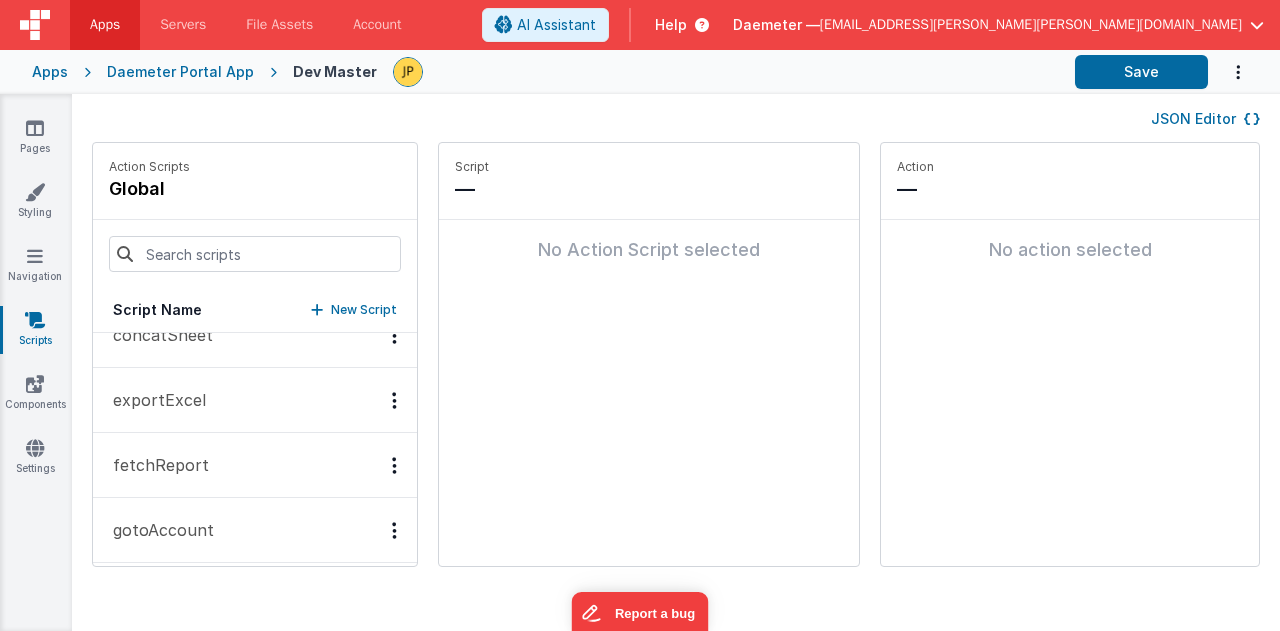 scroll, scrollTop: 200, scrollLeft: 0, axis: vertical 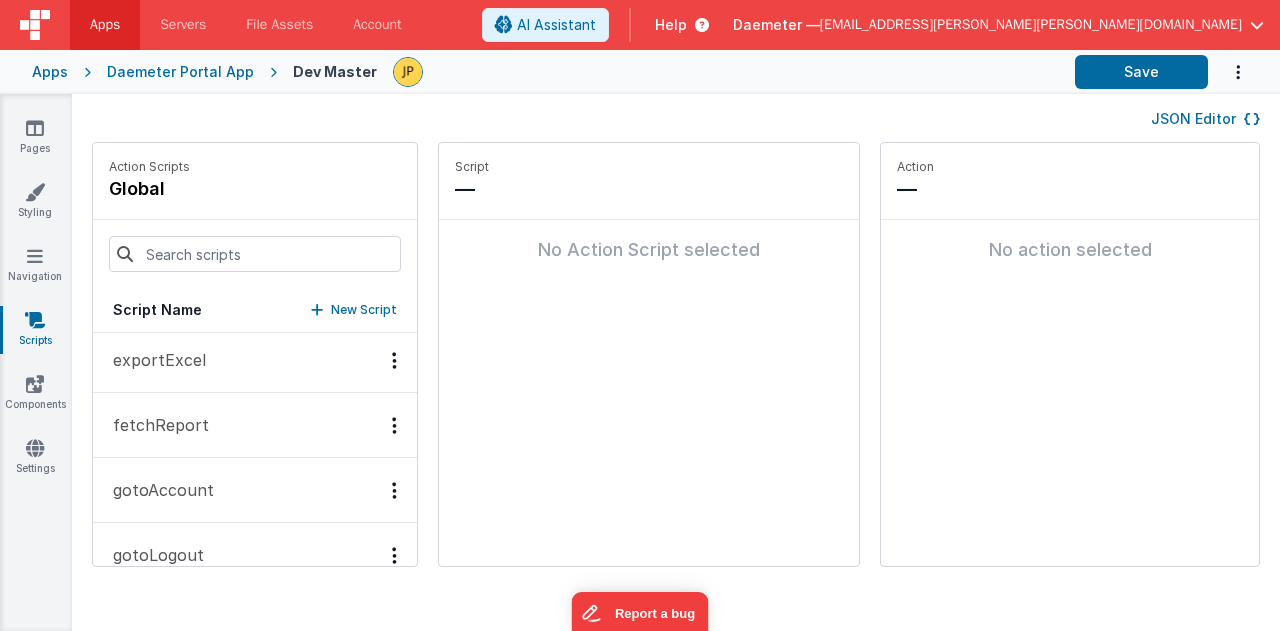 click on "exportExcel" at bounding box center (255, 360) 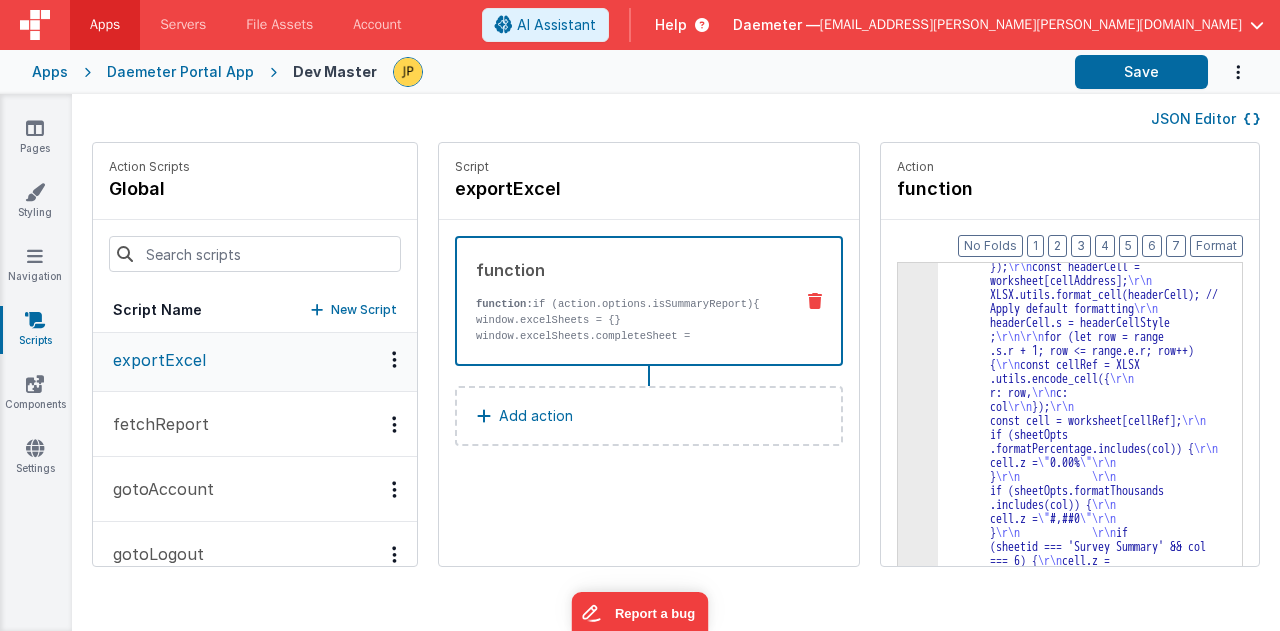 scroll, scrollTop: 2220, scrollLeft: 0, axis: vertical 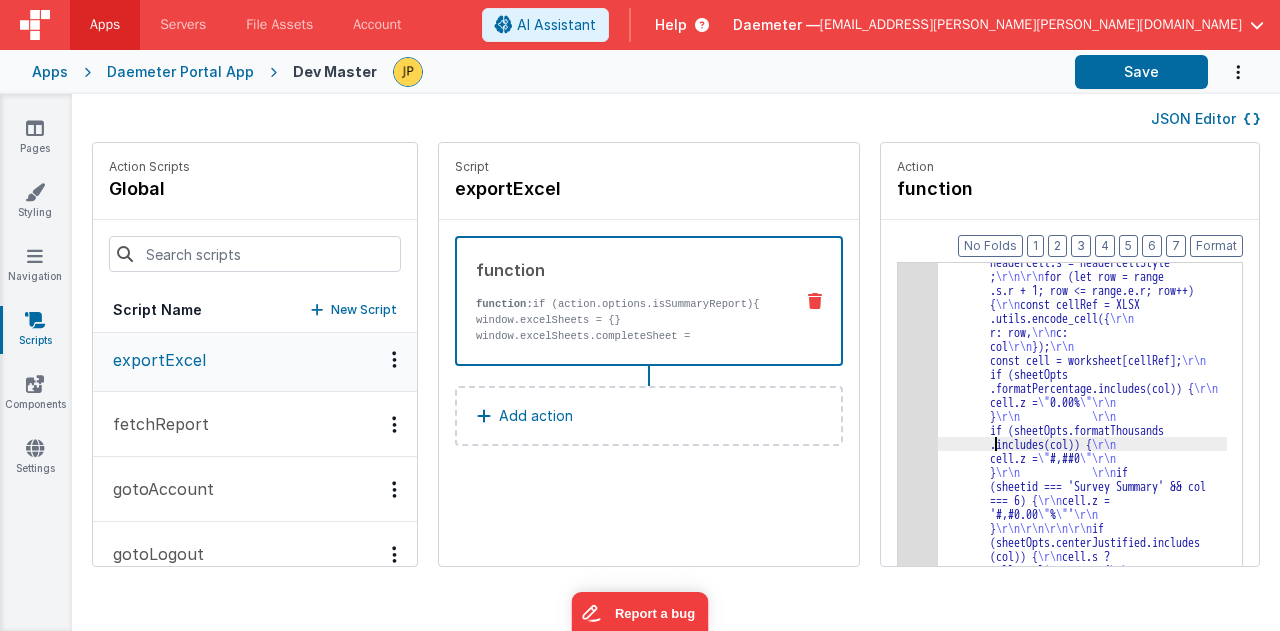 click on ""function" :  "if (action.options          .isSummaryReport){ \r\n     window          .excelSheets = {} \r\n     window          .excelSheets.completeSheet = model          .excelSheets \r\n     window.excelSheets          .opts = model          .excelOpts \r\n } \r\n\r\n const jsonData           = window.excelSheets.completeSheet          ; \r\n const excelOpts = window          .excelSheets.opts; \r\n\r\n const           sheetStyling = [{ \r\n         sheetid:           'Survey Summary', \r\n                   columnWidths: [{ \r\n             wch:           30 \r\n         }, { \r\n             wch:           25 \r\n         }, { \r\n             wch:           20 \r\n         }, { \r\n             wch:           15 \r\n         }, { \r\n             wch:           12 \r\n         }, { \r\n             wch:           20 \r\n         }, { \r\n" at bounding box center [1095, 1039] 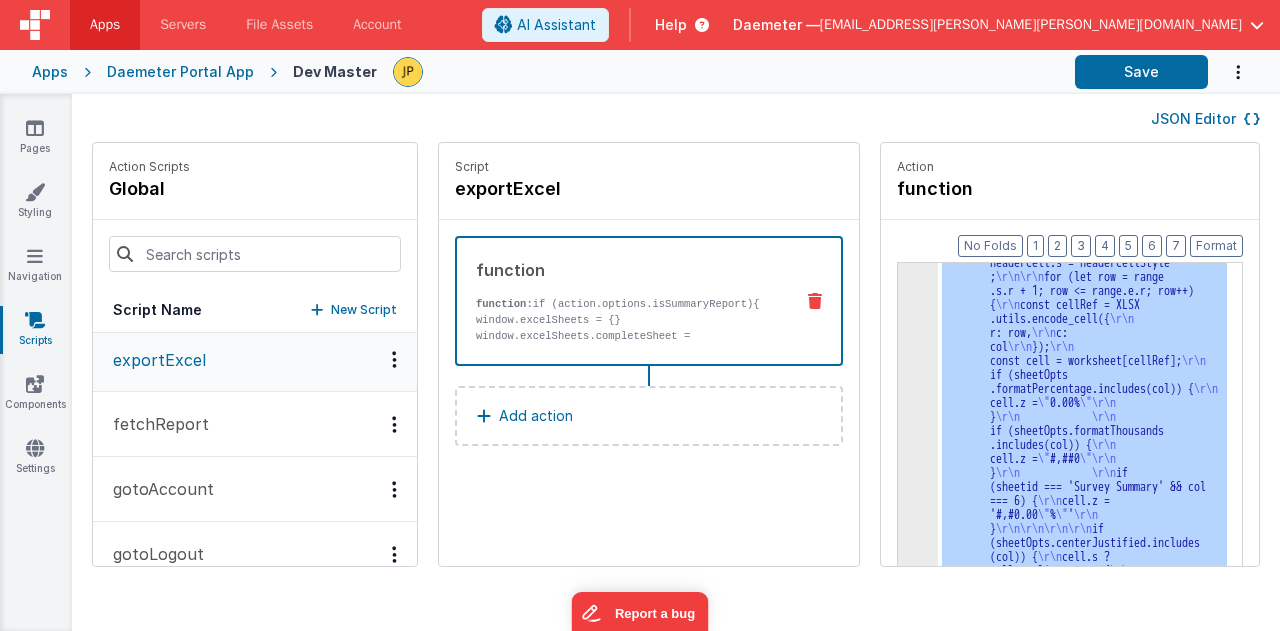 click on "JSON Editor" at bounding box center [676, 118] 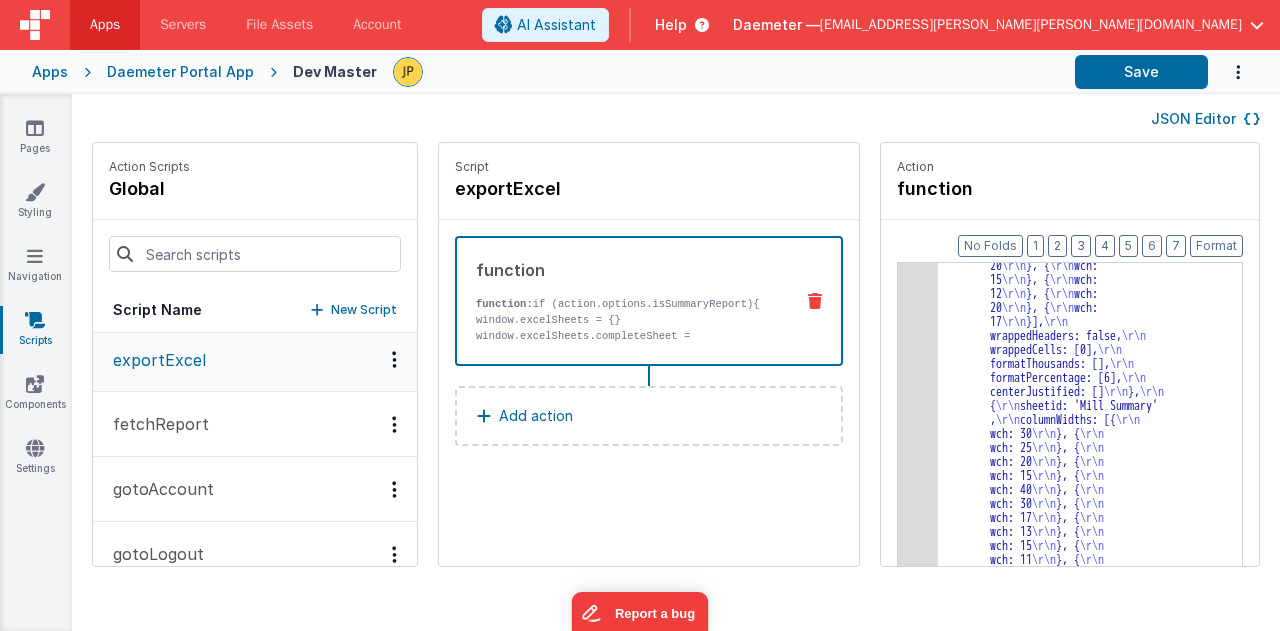 scroll, scrollTop: 0, scrollLeft: 0, axis: both 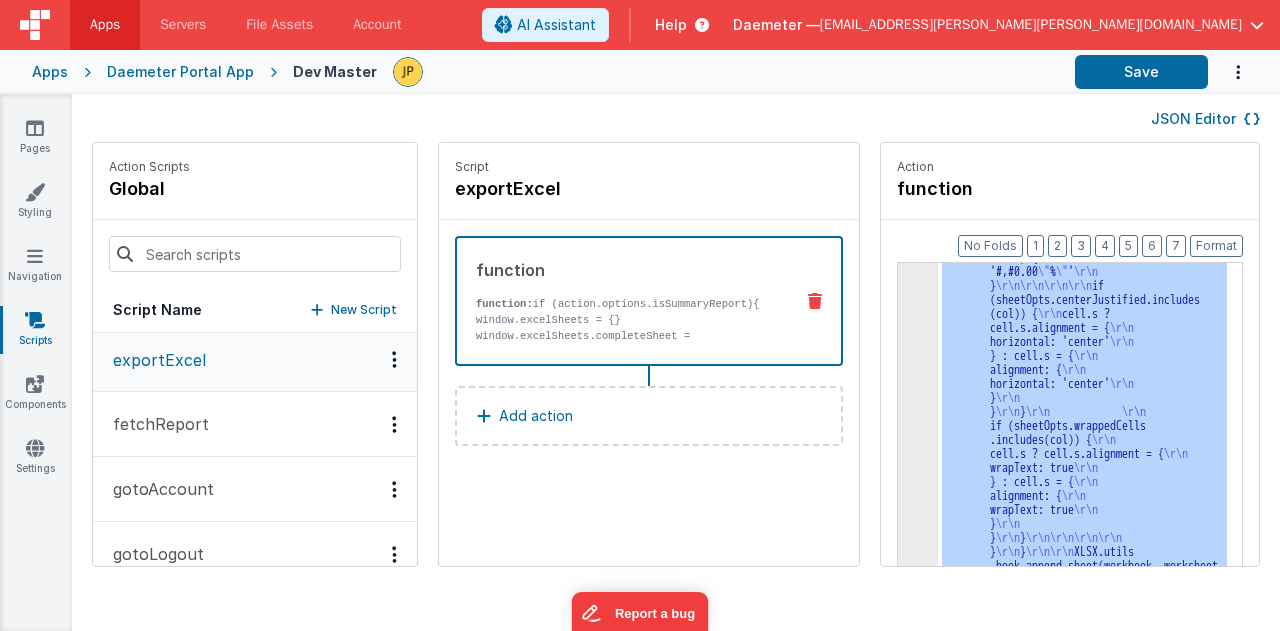 click on "3" at bounding box center [918, -779] 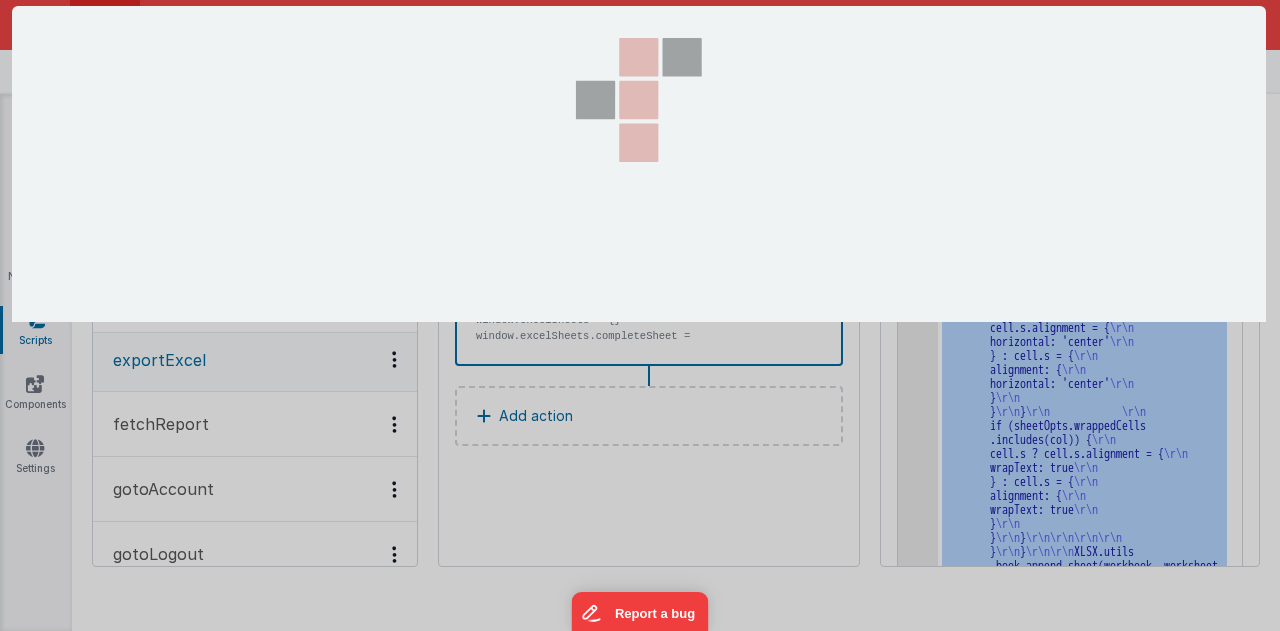 click at bounding box center [639, 315] 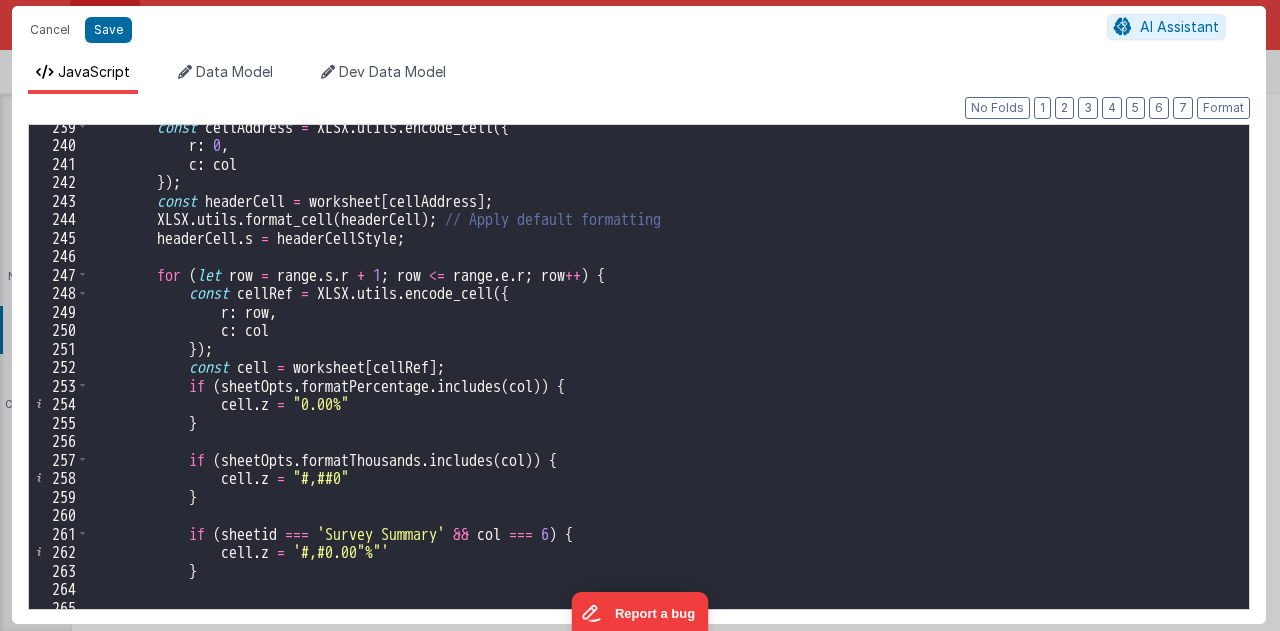 scroll, scrollTop: 4290, scrollLeft: 0, axis: vertical 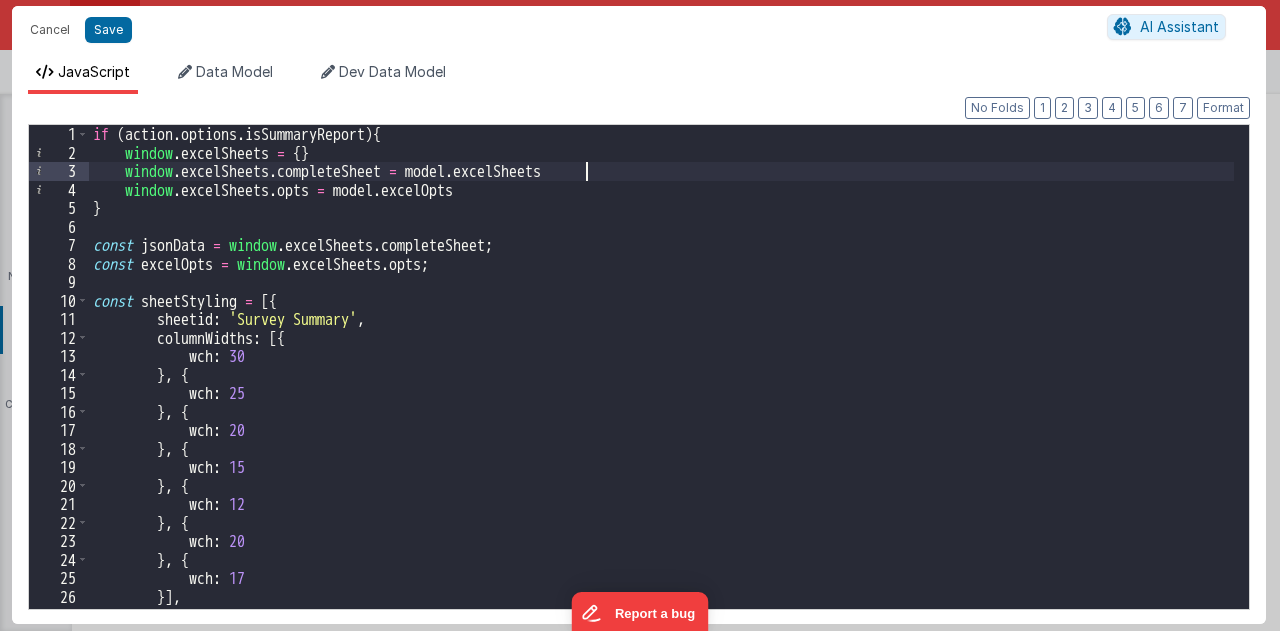 click on "if   ( action . options . isSummaryReport ) {      window . excelSheets   =   { }      window . excelSheets . completeSheet   =   model . excelSheets      window . excelSheets . opts   =   model . excelOpts } const   jsonData   =   window . excelSheets . completeSheet ; const   excelOpts   =   window . excelSheets . opts ; const   sheetStyling   =   [{           sheetid :   'Survey Summary' ,           columnWidths :   [{                wch :   30           } ,   {                wch :   25           } ,   {                wch :   20           } ,   {                wch :   15           } ,   {                wch :   12           } ,   {                wch :   20           } ,   {                wch :   17           }] ,           wrappedHeaders :   false ,           wrappedCells :   [ 0 ] ," at bounding box center [661, 385] 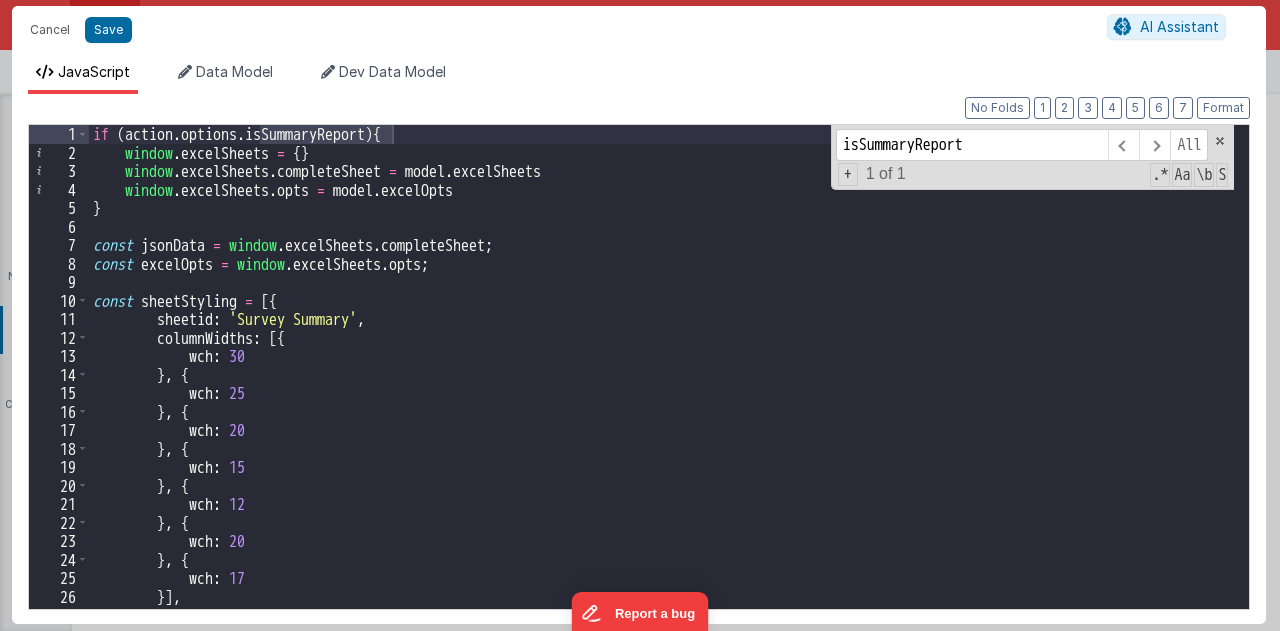 type on "isSummaryReport" 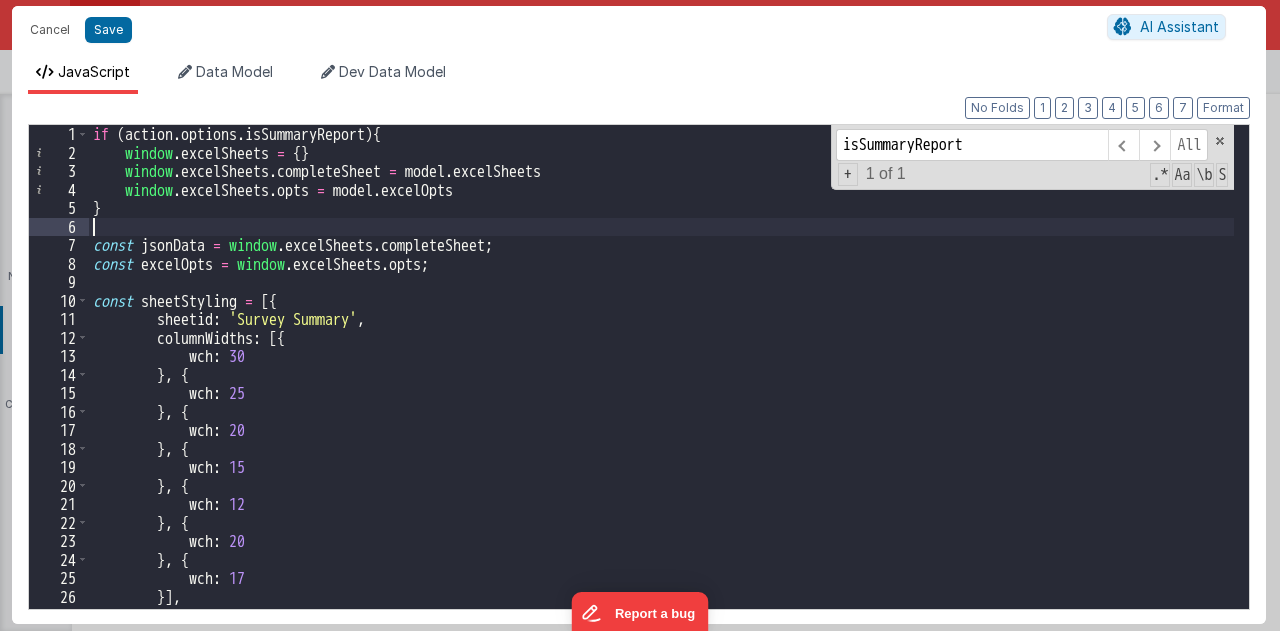 click on "13" at bounding box center [59, 356] 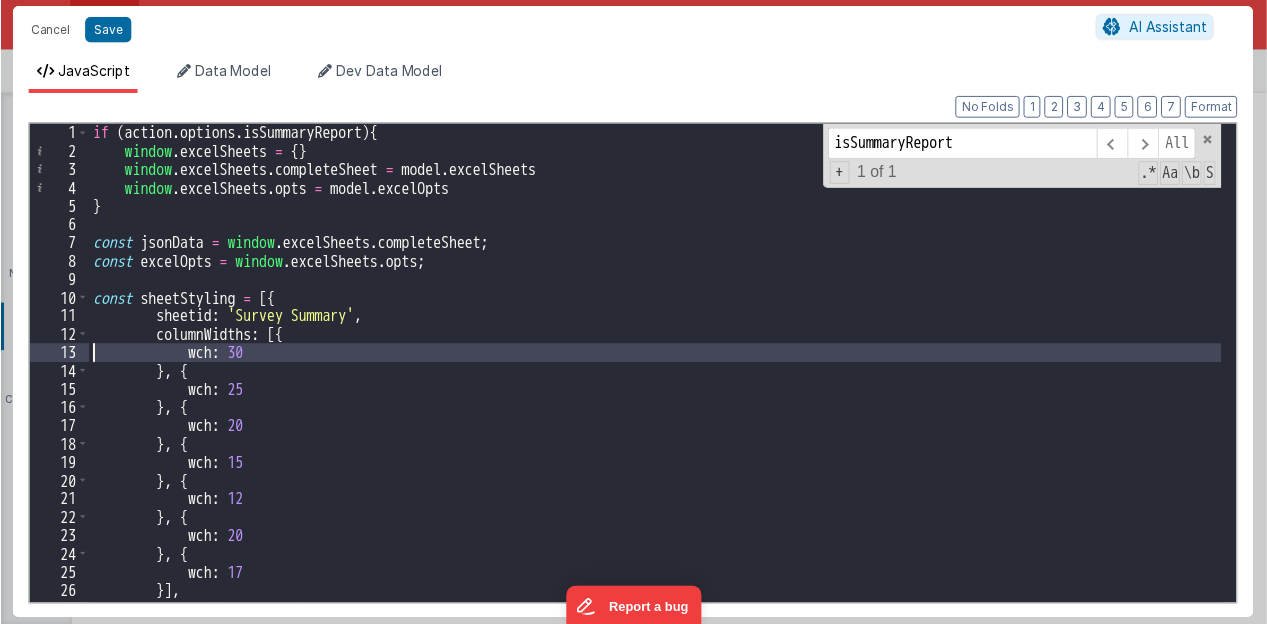 scroll, scrollTop: 0, scrollLeft: 0, axis: both 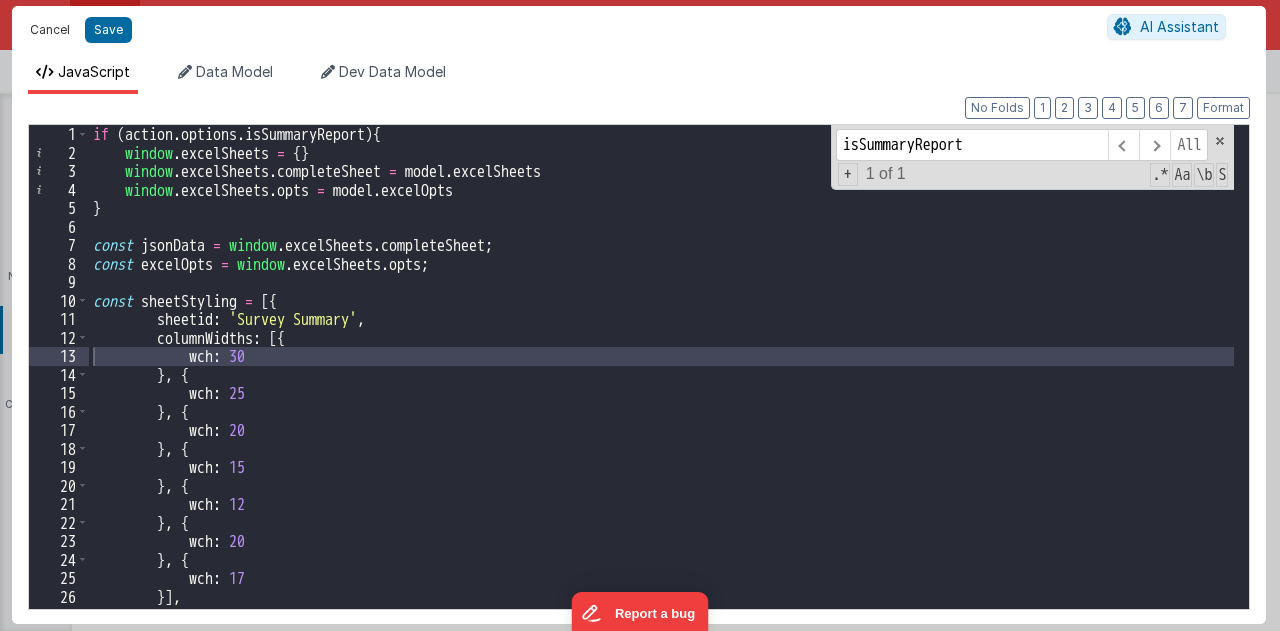 click on "Cancel" at bounding box center [50, 30] 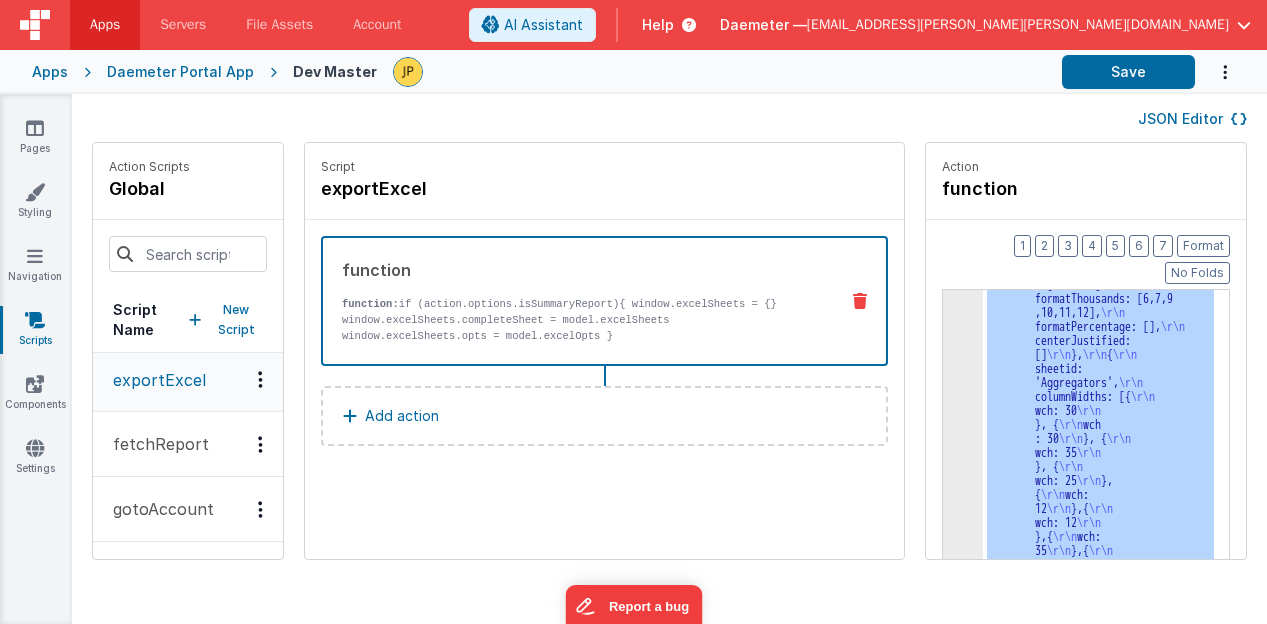 click on "3" at bounding box center (963, 95) 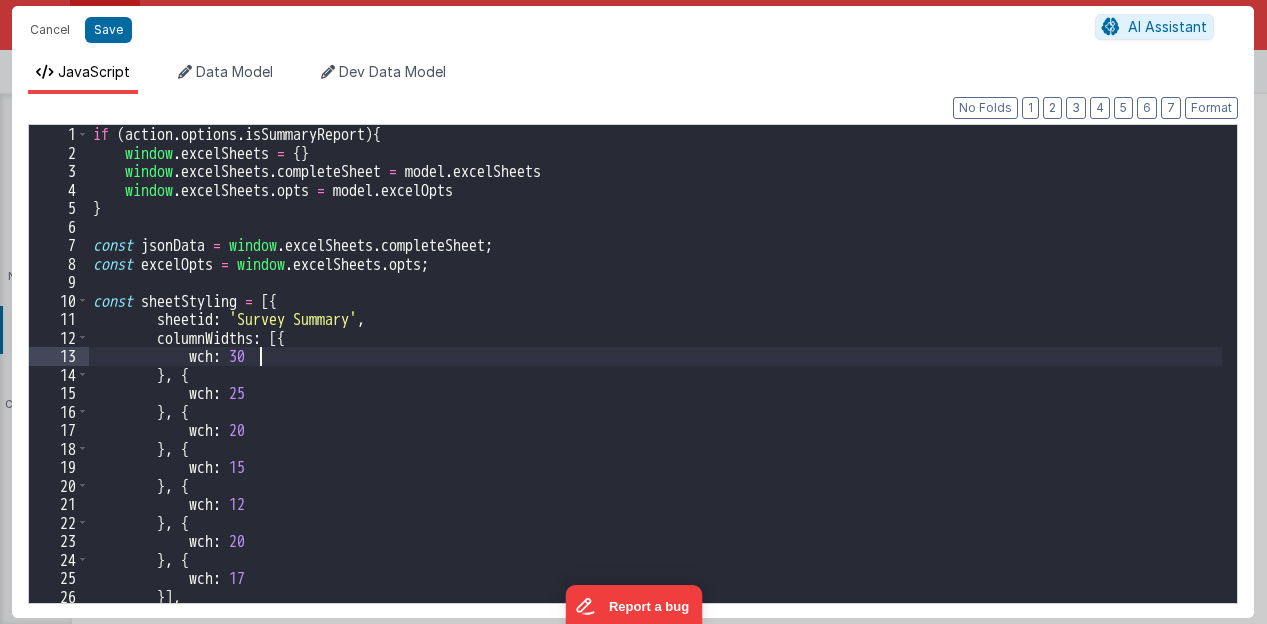 click on "if   ( action . options . isSummaryReport ) {      window . excelSheets   =   { }      window . excelSheets . completeSheet   =   model . excelSheets      window . excelSheets . opts   =   model . excelOpts } const   jsonData   =   window . excelSheets . completeSheet ; const   excelOpts   =   window . excelSheets . opts ; const   sheetStyling   =   [{           sheetid :   'Survey Summary' ,           columnWidths :   [{                wch :   30           } ,   {                wch :   25           } ,   {                wch :   20           } ,   {                wch :   15           } ,   {                wch :   12           } ,   {                wch :   20           } ,   {                wch :   17           }] ,           wrappedHeaders :   false ," at bounding box center (655, 382) 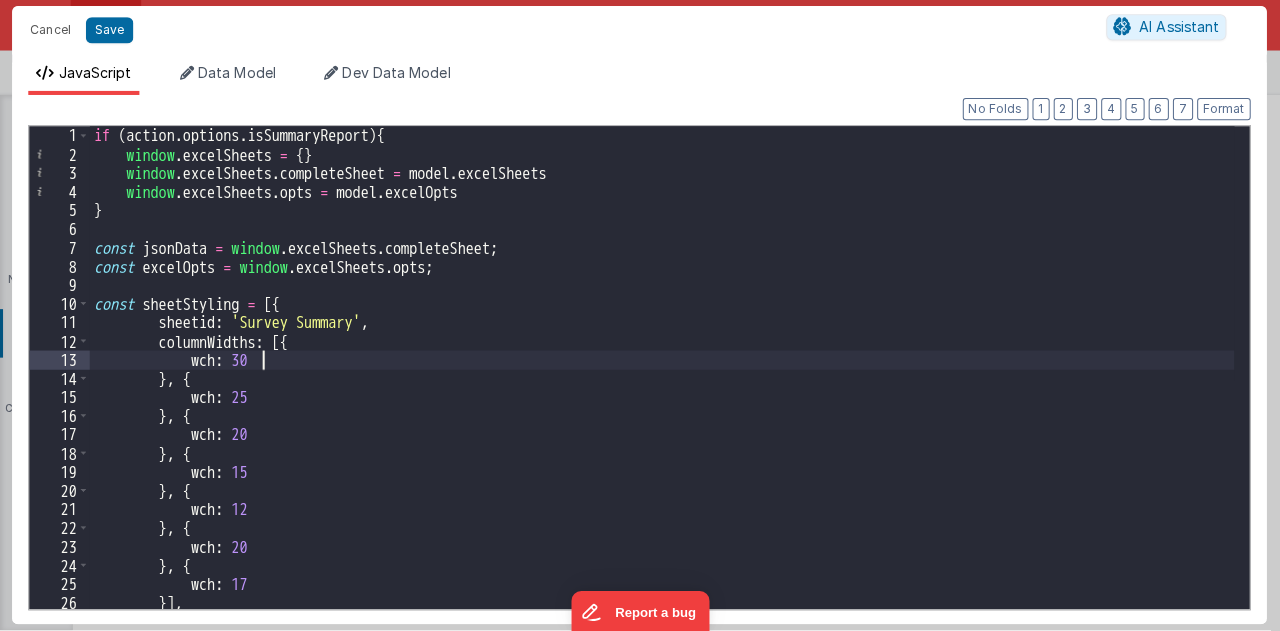 scroll, scrollTop: 0, scrollLeft: 0, axis: both 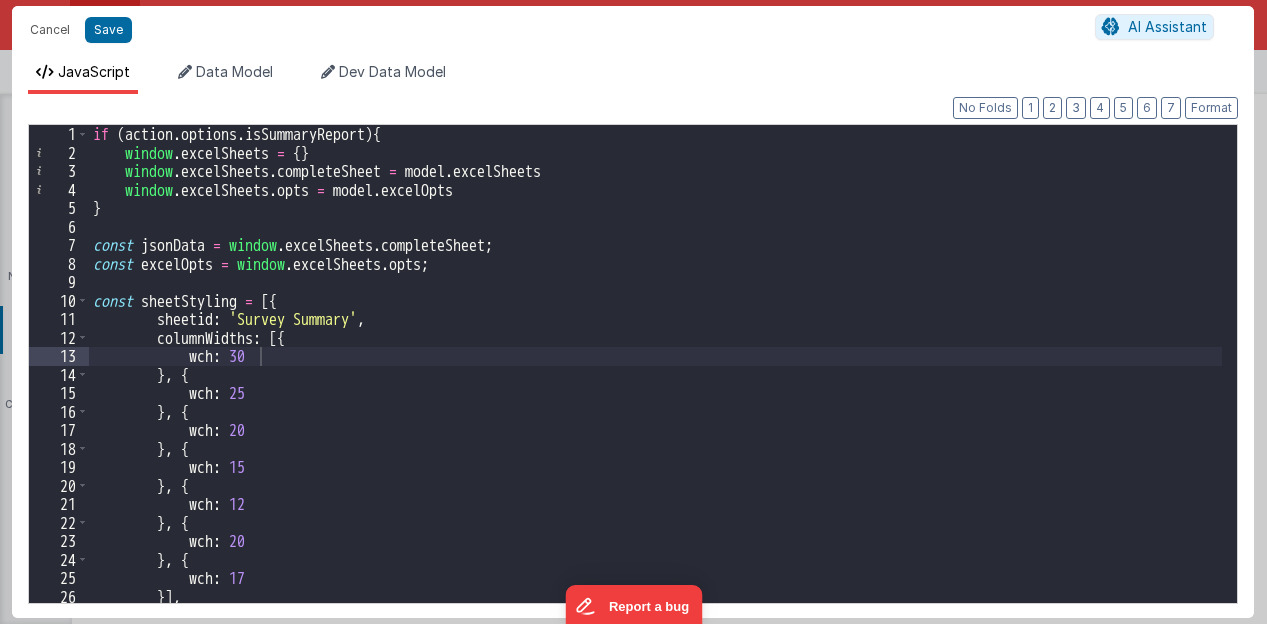 click on "Cancel
Save" at bounding box center (557, 30) 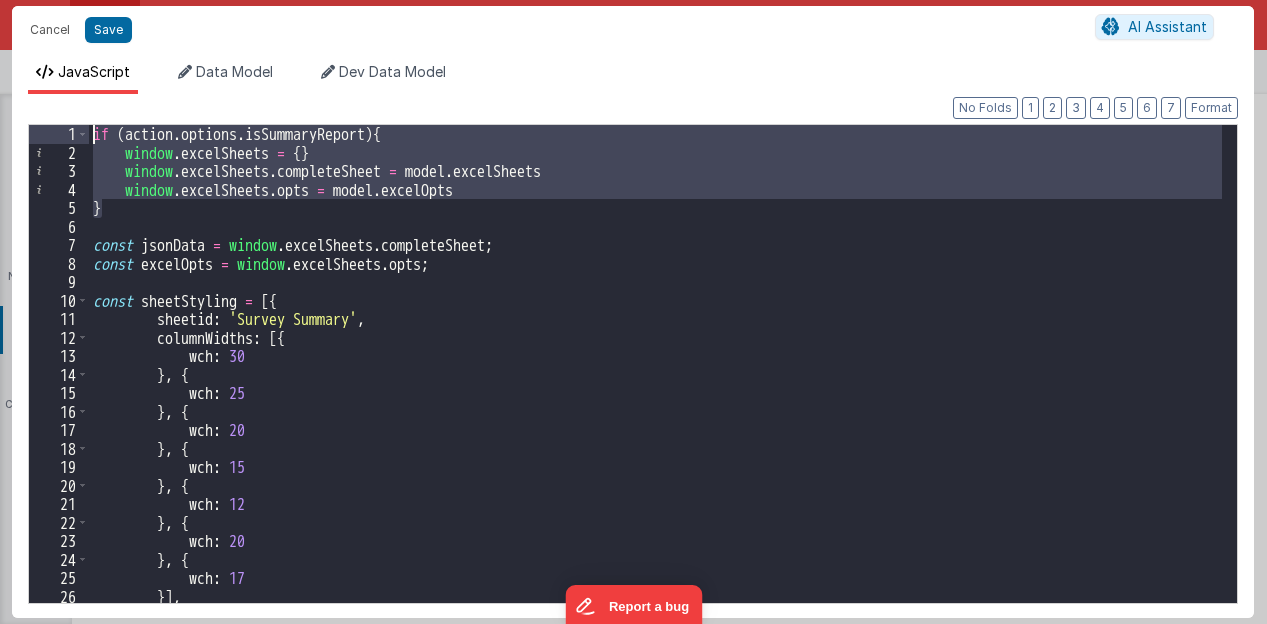 drag, startPoint x: 142, startPoint y: 211, endPoint x: 65, endPoint y: 135, distance: 108.18965 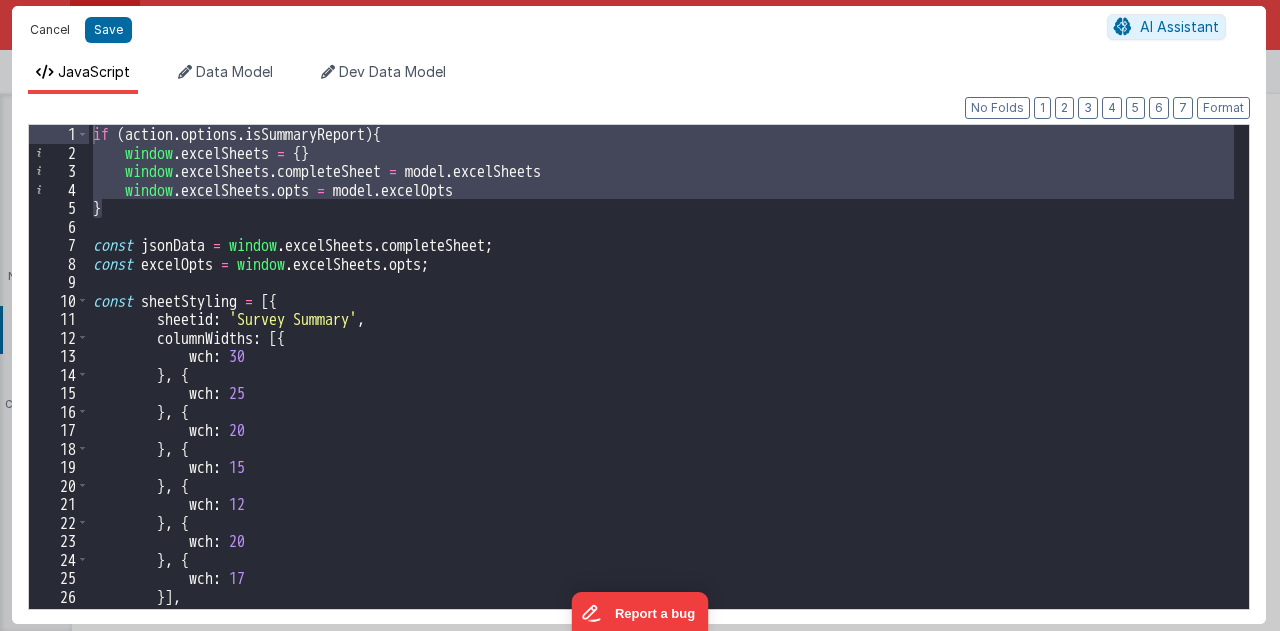 click on "Cancel" at bounding box center [50, 30] 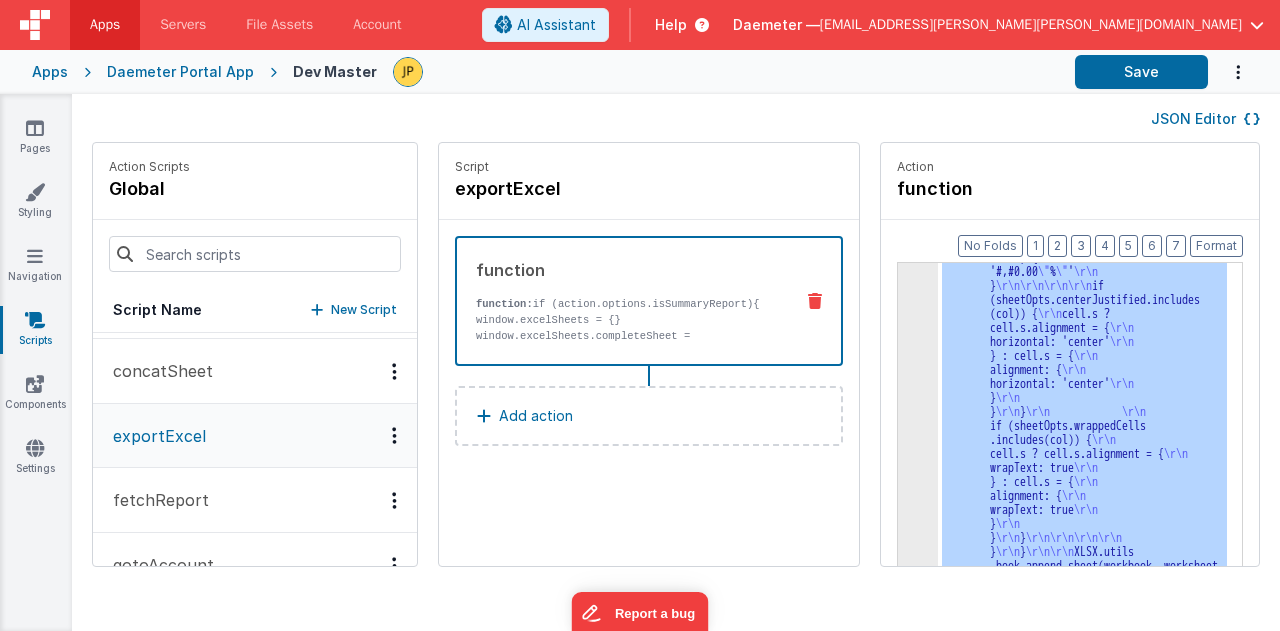 scroll, scrollTop: 100, scrollLeft: 0, axis: vertical 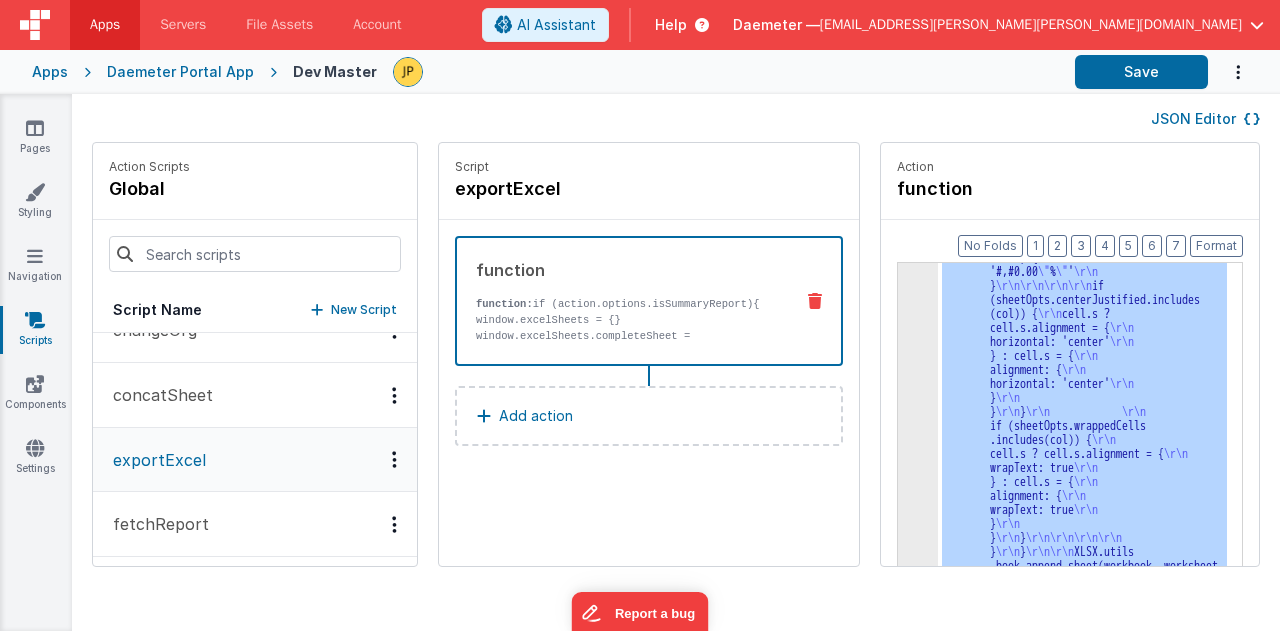 click on "dr.jason.r.perry@gmail.com" at bounding box center [1031, 25] 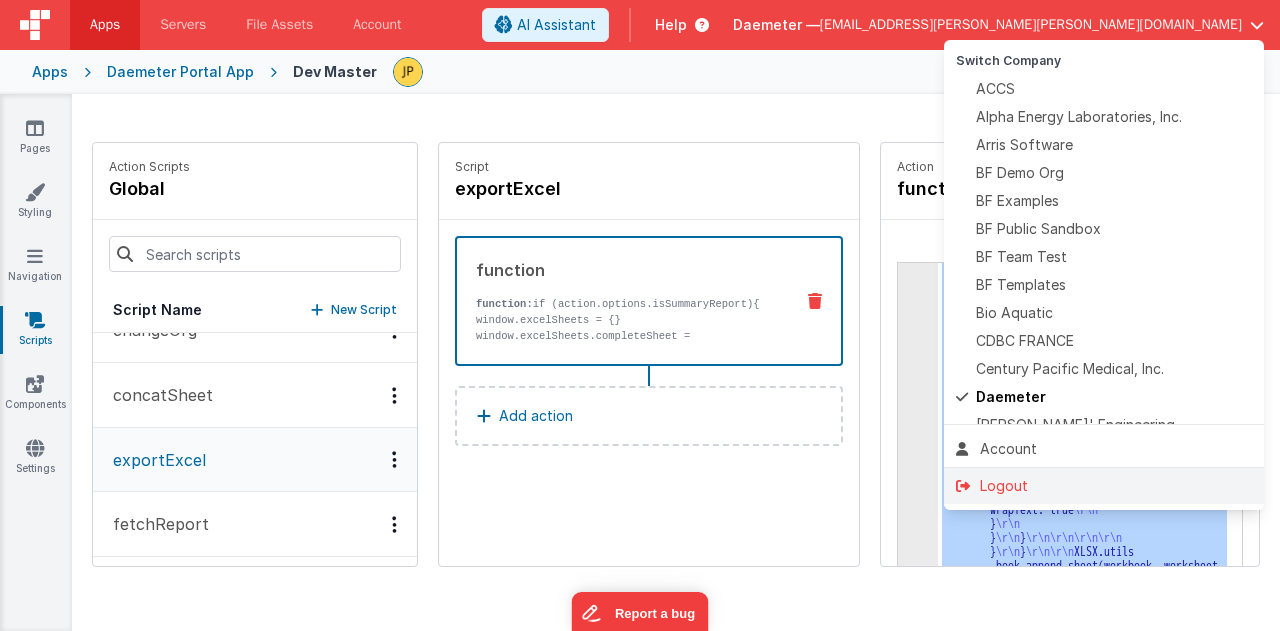 click on "Logout" at bounding box center [1104, 486] 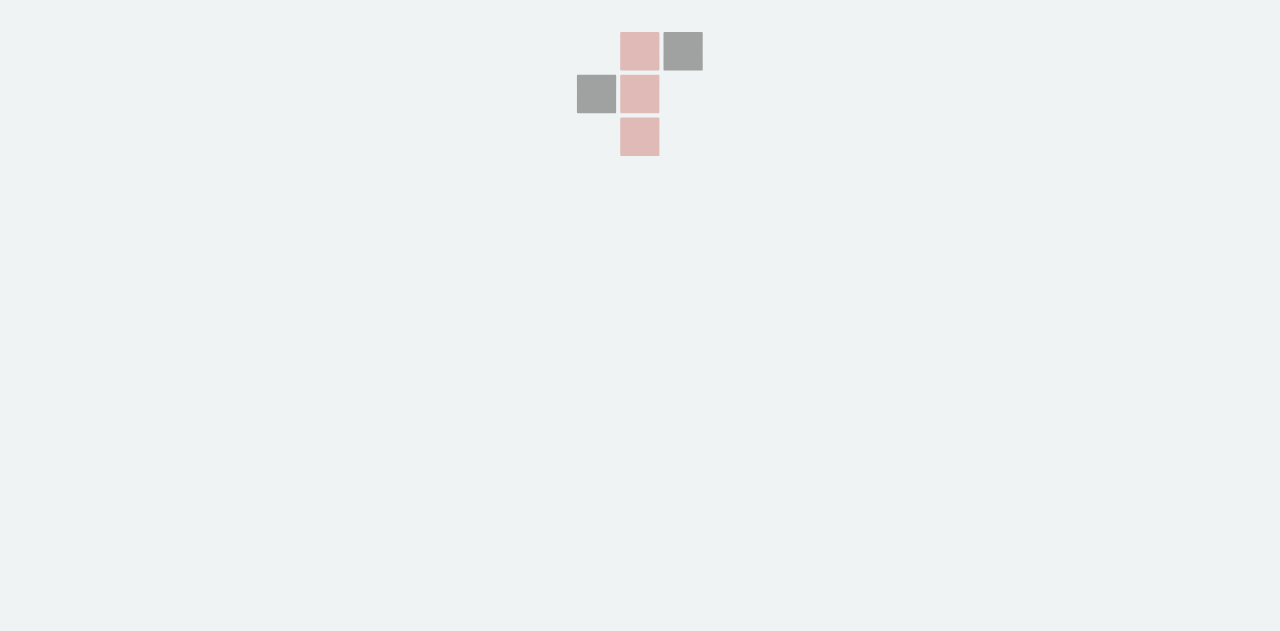 scroll, scrollTop: 0, scrollLeft: 0, axis: both 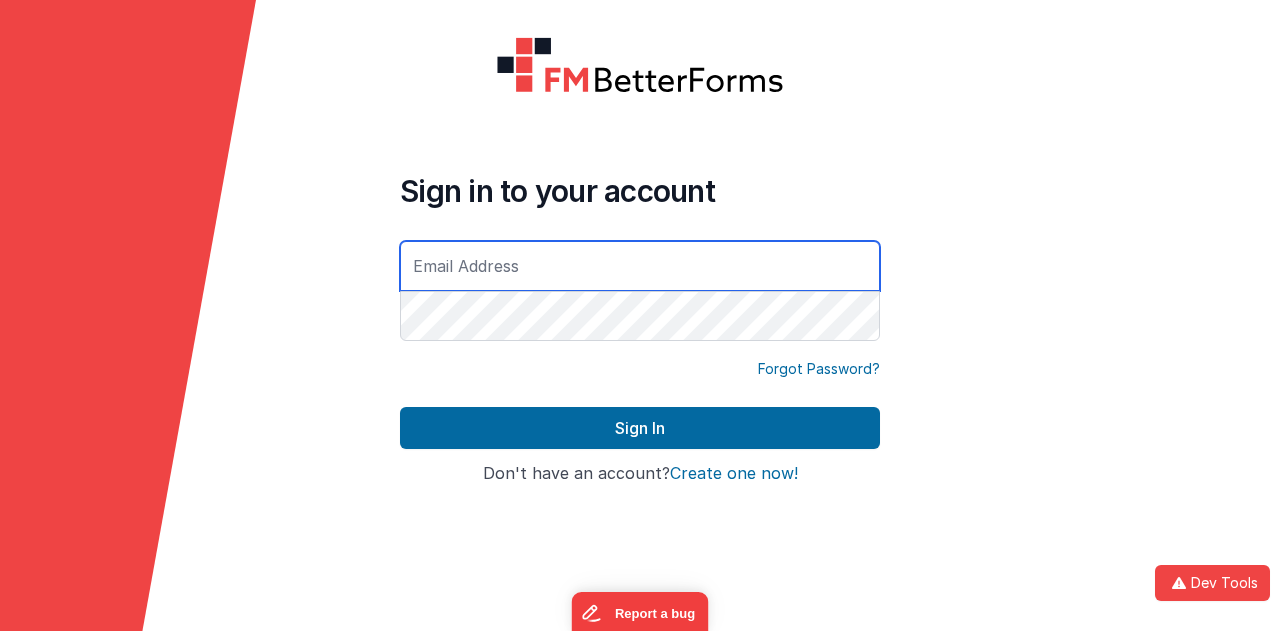 click at bounding box center (640, 266) 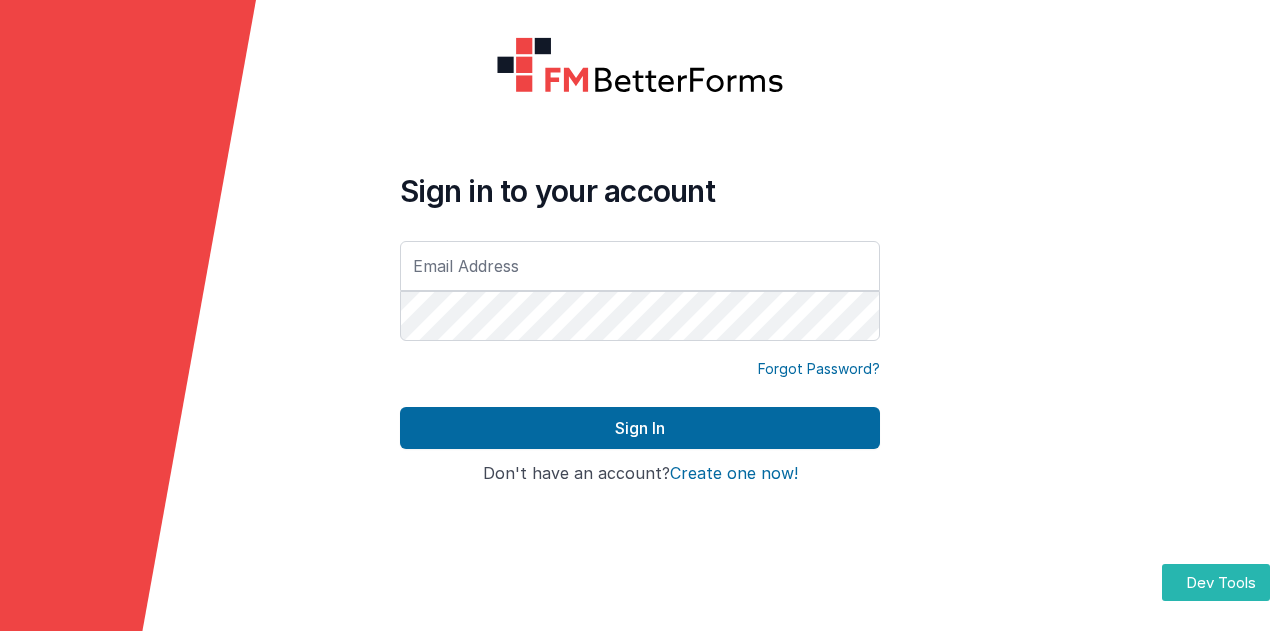 scroll, scrollTop: 0, scrollLeft: 0, axis: both 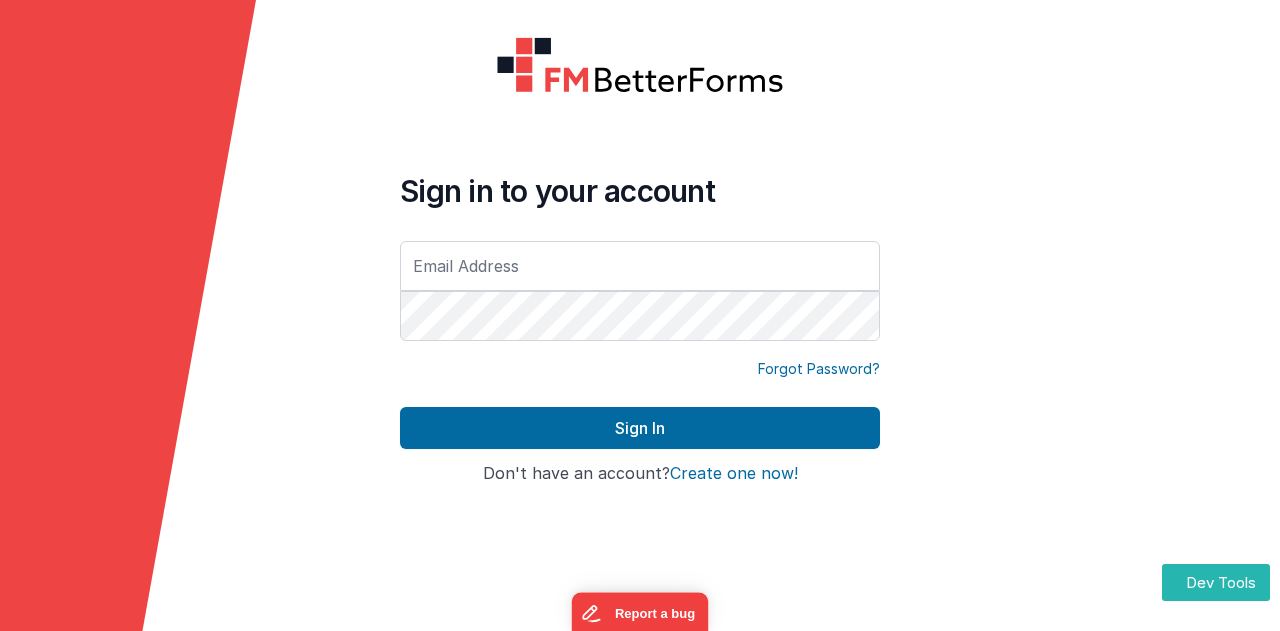 click at bounding box center [640, 266] 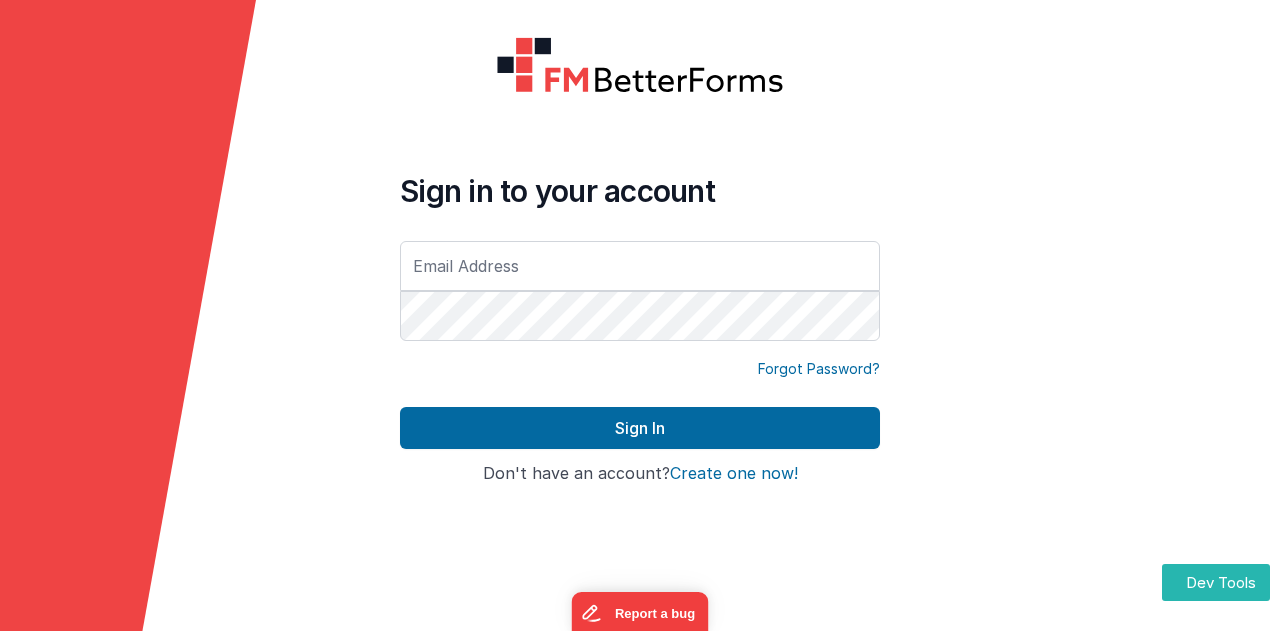 type on "[EMAIL_ADDRESS][PERSON_NAME][PERSON_NAME][DOMAIN_NAME]" 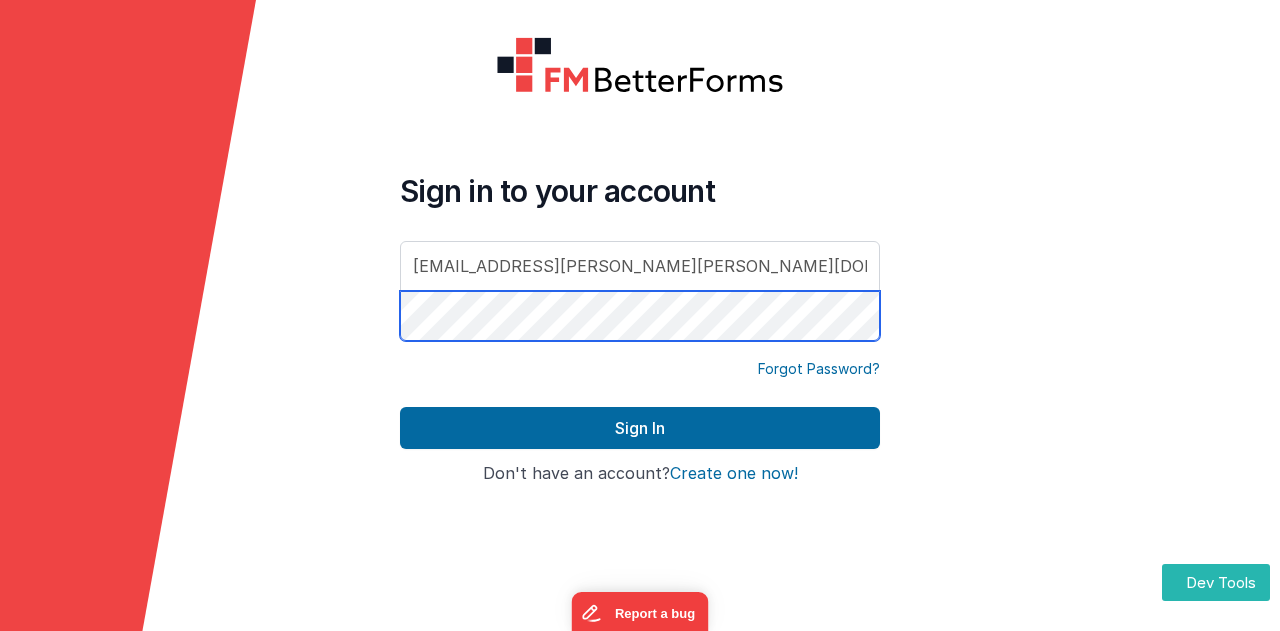 click on "Sign In" at bounding box center (640, 428) 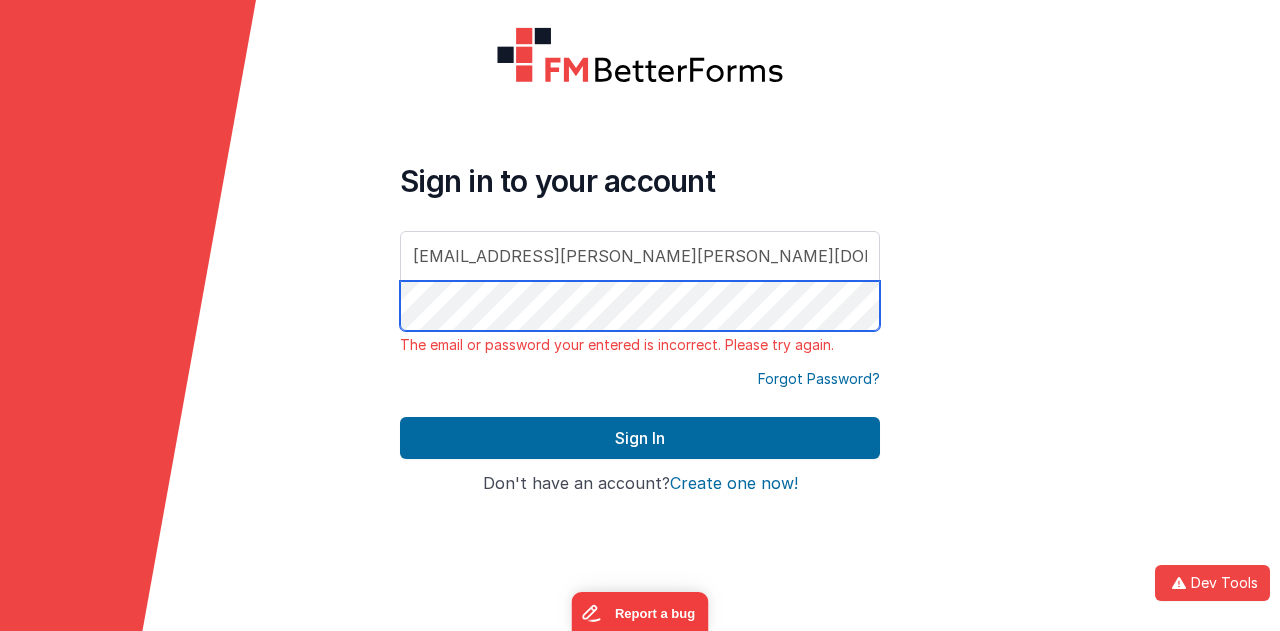 click on "Sign in to your account
dr.jason.r.perry@gmail.com
The email or password your entered is incorrect. Please try again.
Forgot Password?
Sign In
Sign in with Google
Don't have an account?
Create one now!" at bounding box center [640, 315] 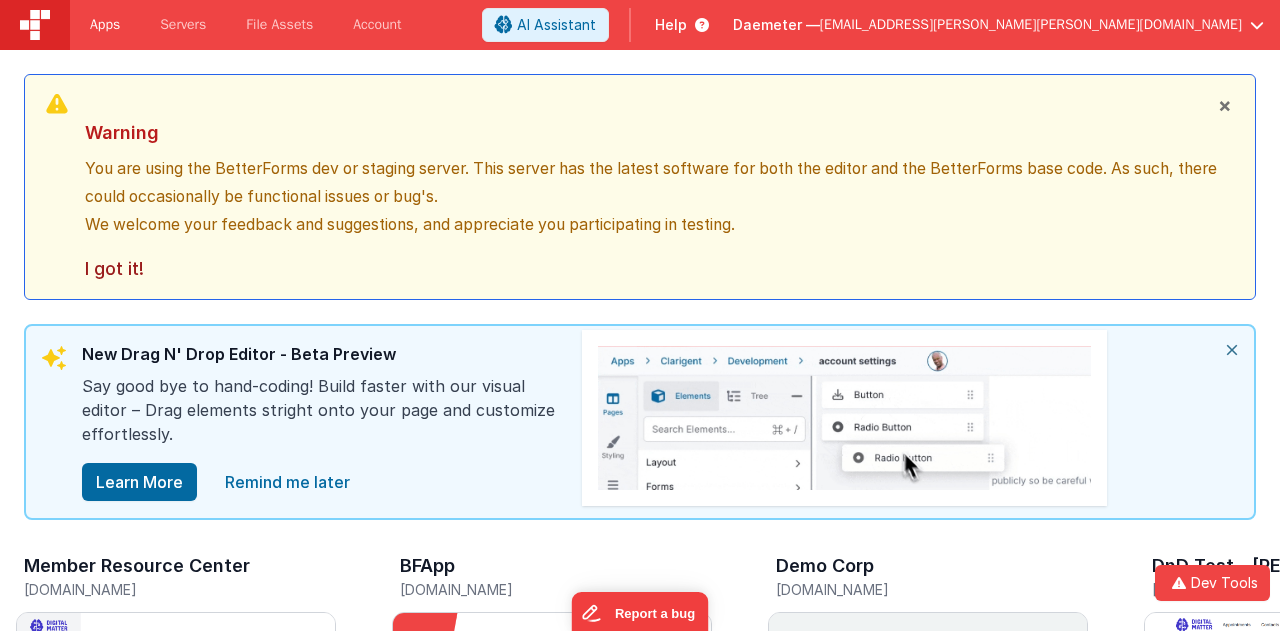 click on "Apps" at bounding box center [105, 25] 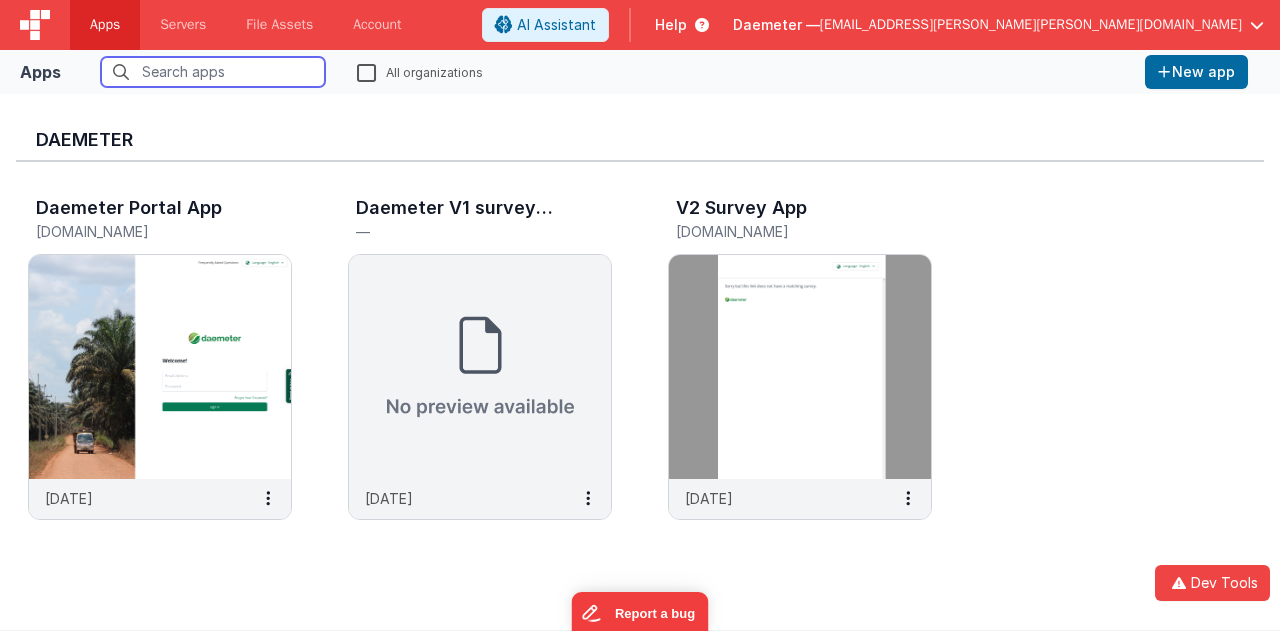 scroll, scrollTop: 16, scrollLeft: 0, axis: vertical 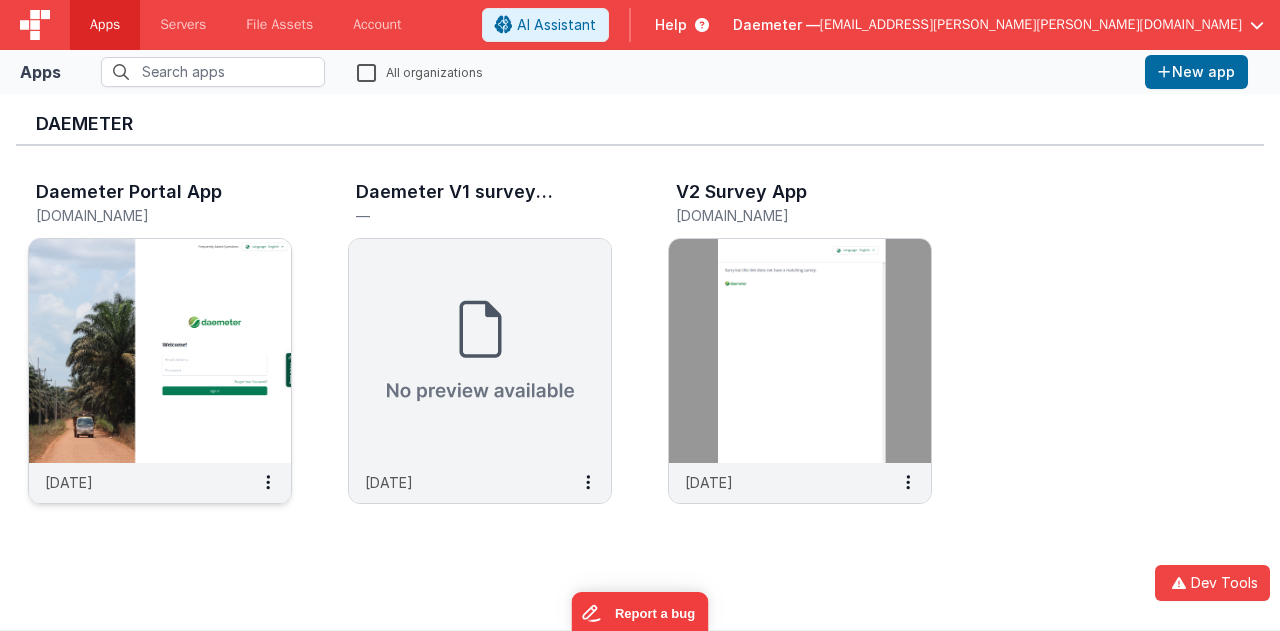 click at bounding box center [160, 351] 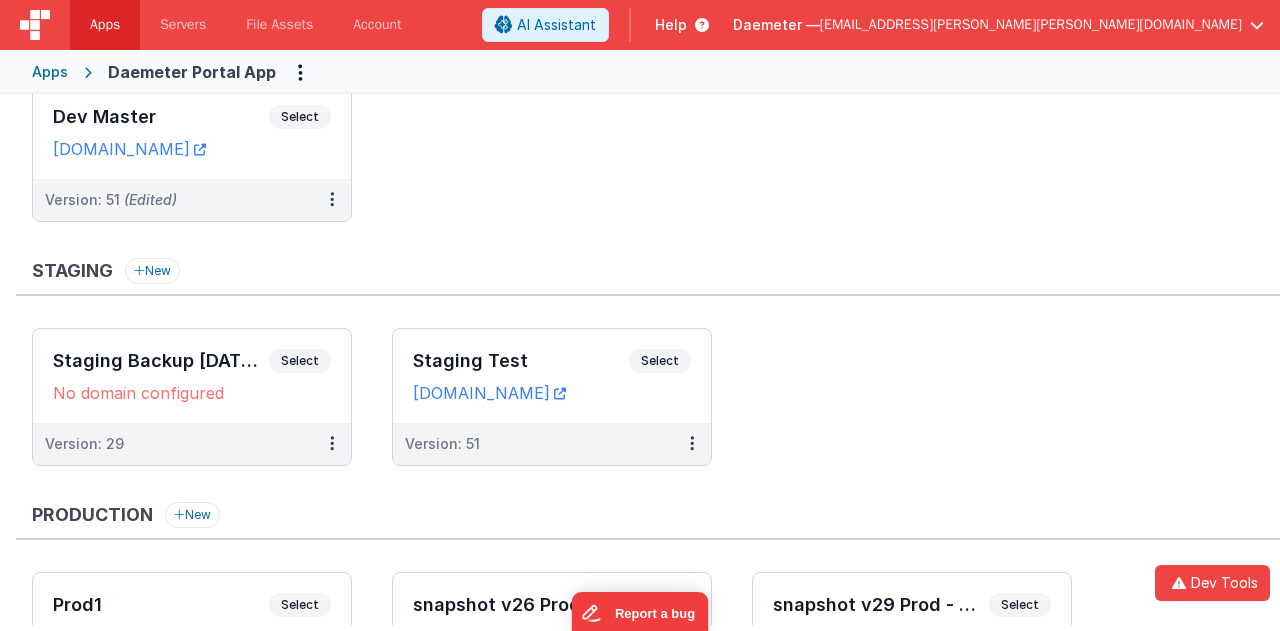 scroll, scrollTop: 0, scrollLeft: 0, axis: both 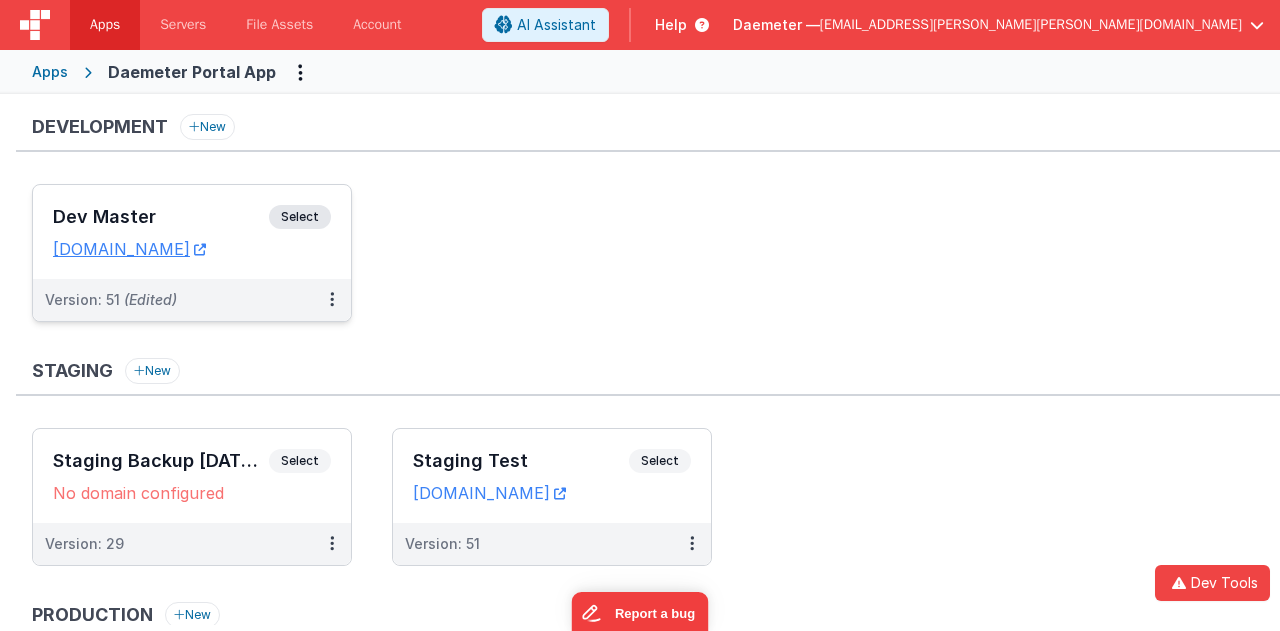 click on "Dev Master" at bounding box center (161, 217) 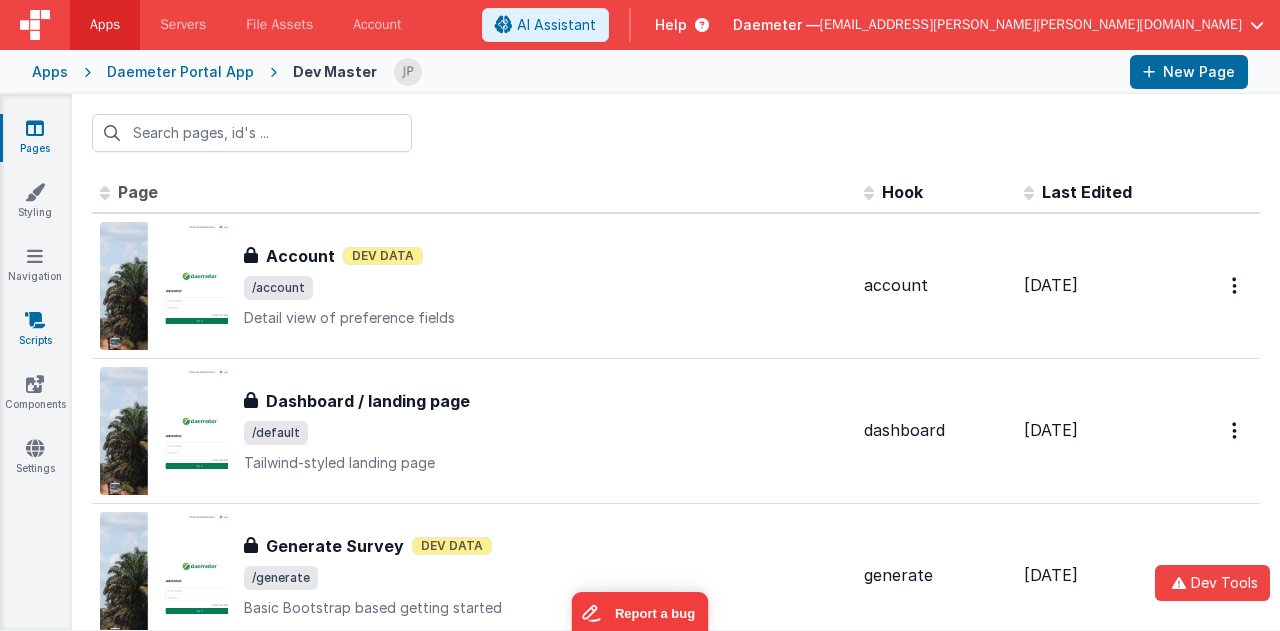 click on "Scripts" at bounding box center [35, 330] 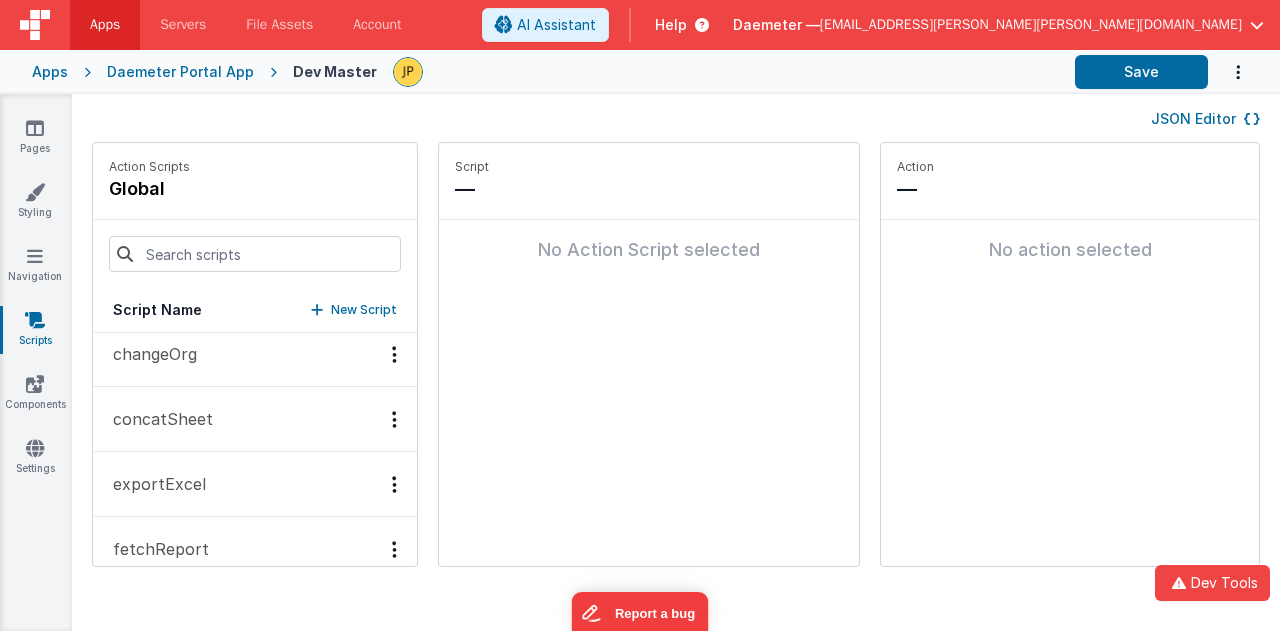 scroll, scrollTop: 100, scrollLeft: 0, axis: vertical 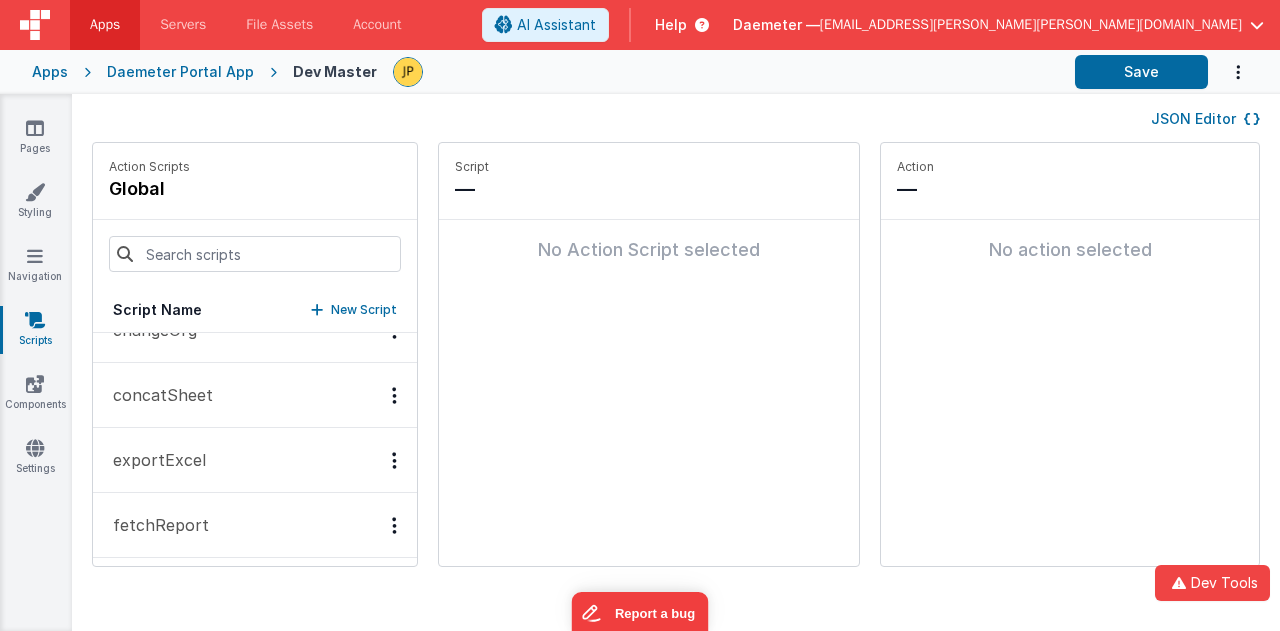 click on "exportExcel" at bounding box center [255, 460] 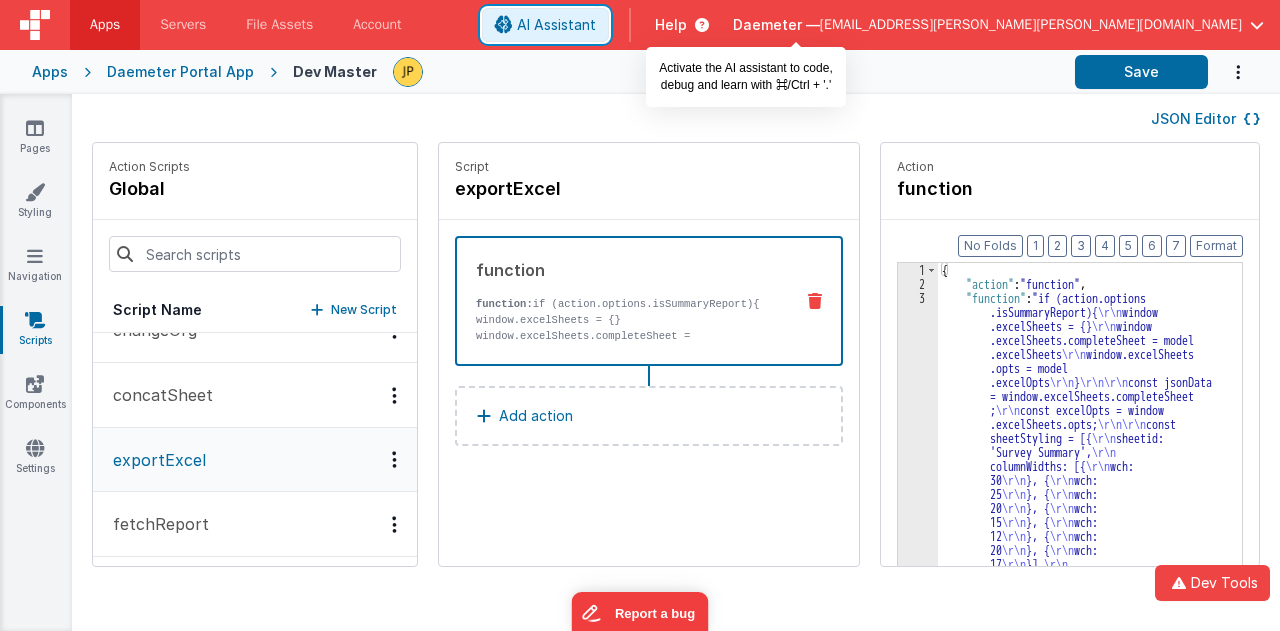 click on "AI Assistant" at bounding box center [556, 25] 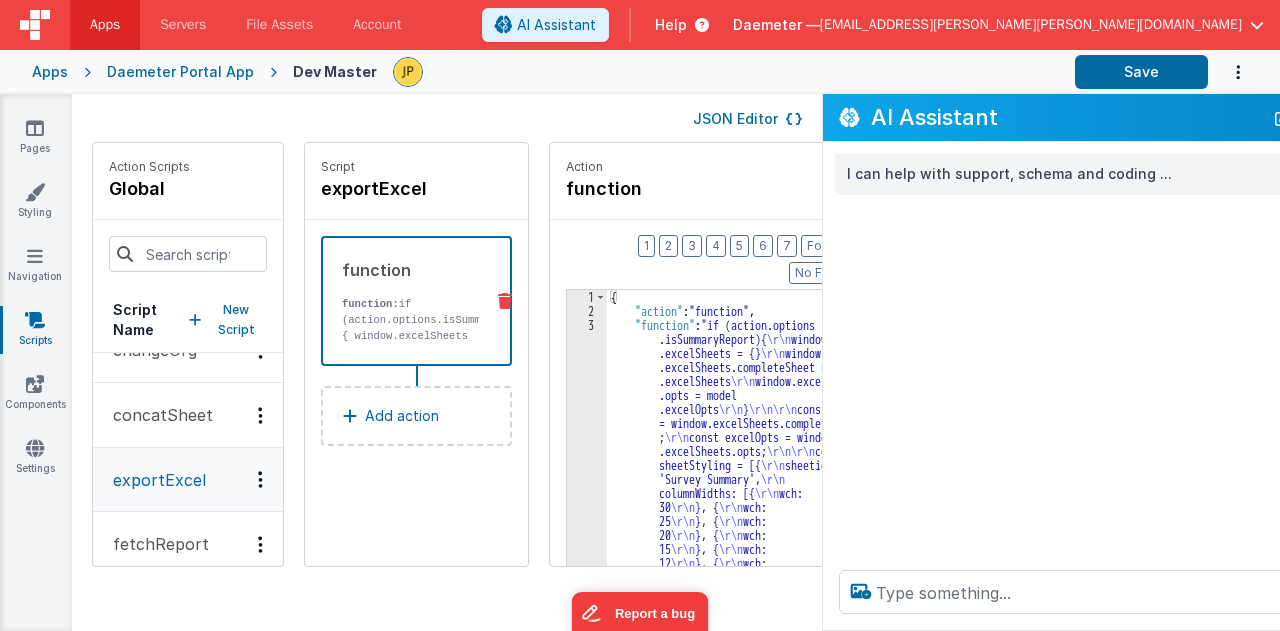click on "3" at bounding box center (587, 1711) 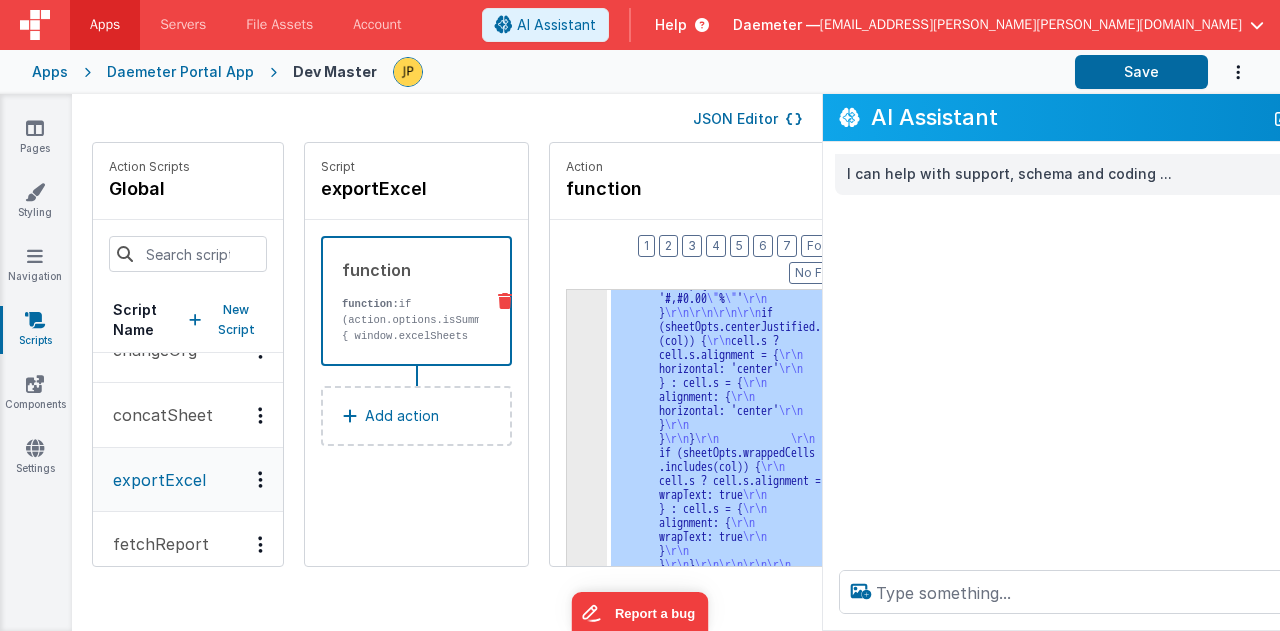 scroll, scrollTop: 2463, scrollLeft: 0, axis: vertical 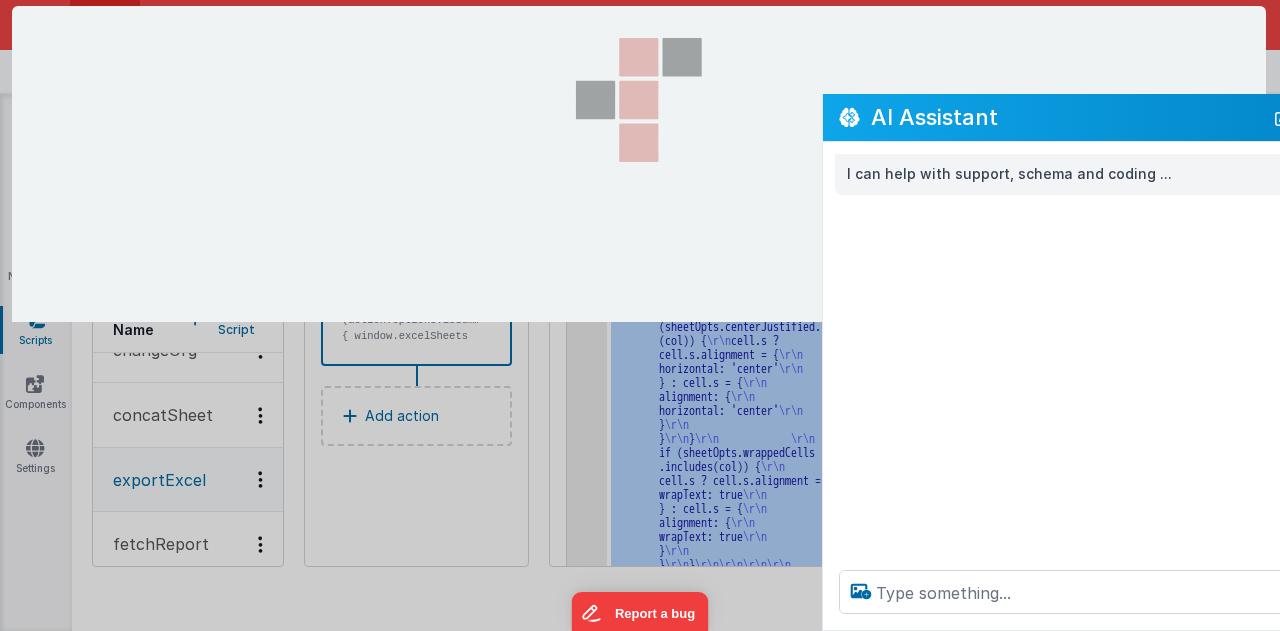 click at bounding box center (639, 315) 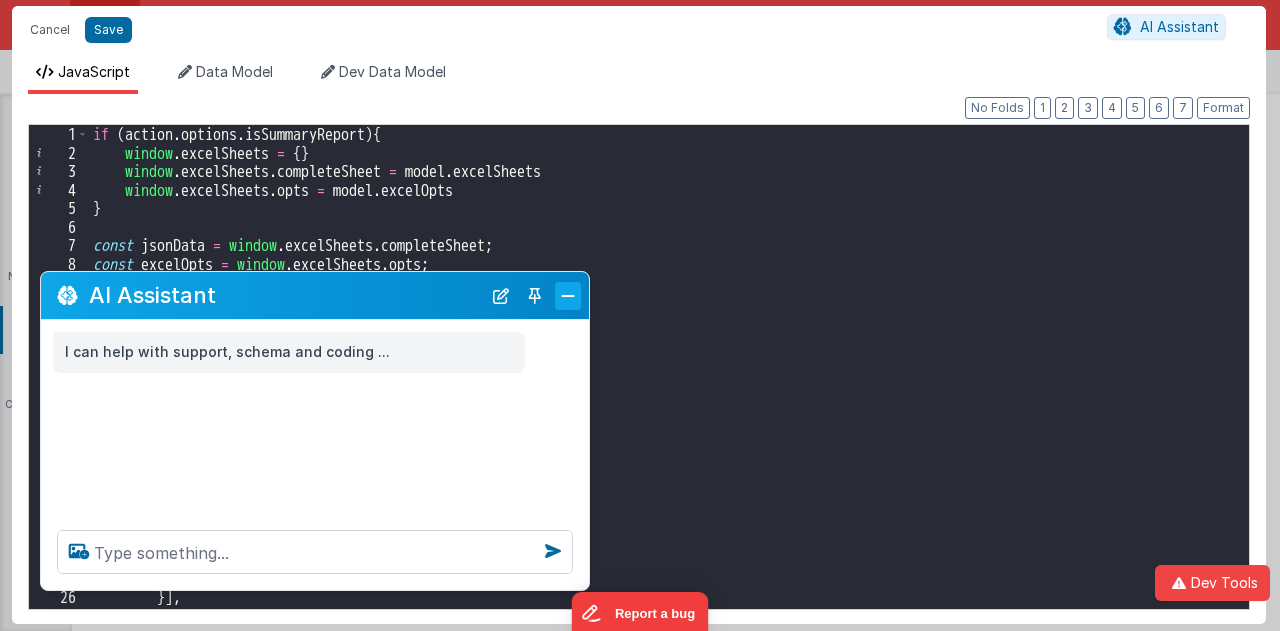 click at bounding box center (568, 296) 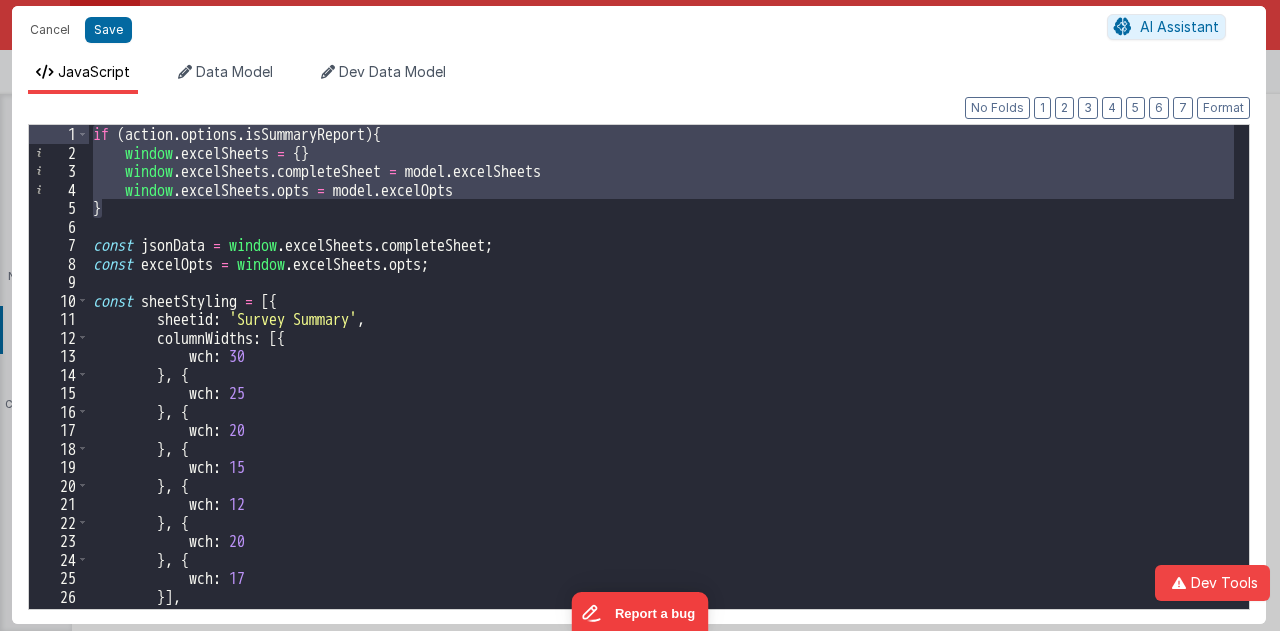 drag, startPoint x: 126, startPoint y: 212, endPoint x: 89, endPoint y: 134, distance: 86.33076 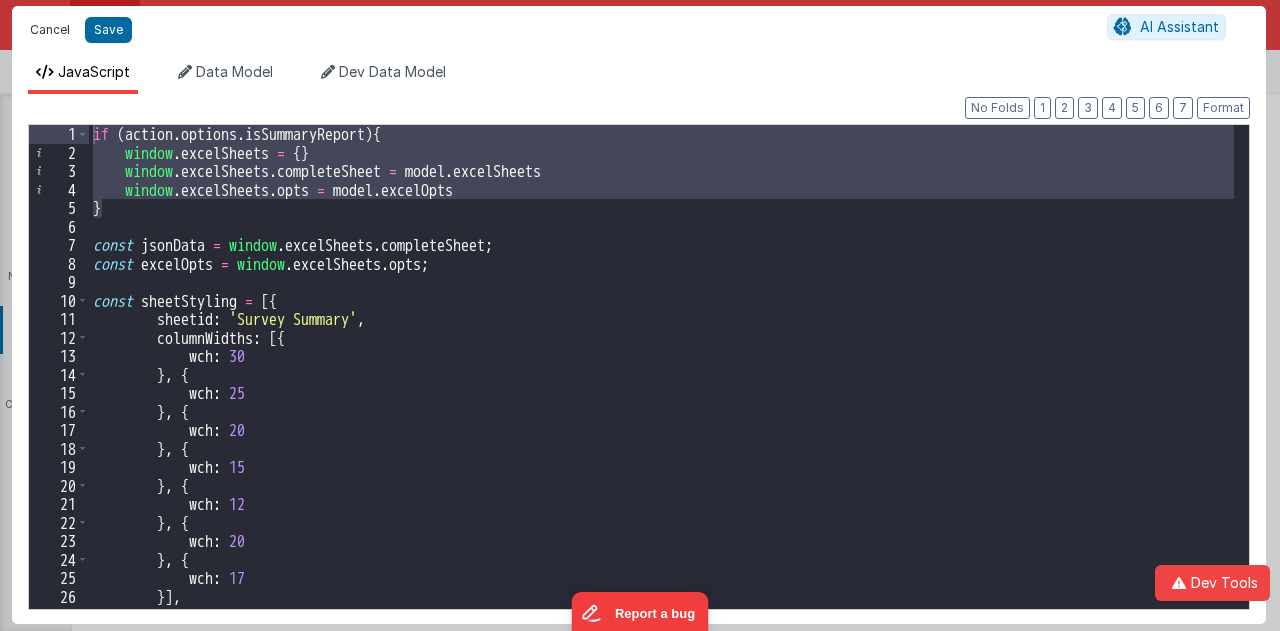 click on "Cancel" at bounding box center (50, 30) 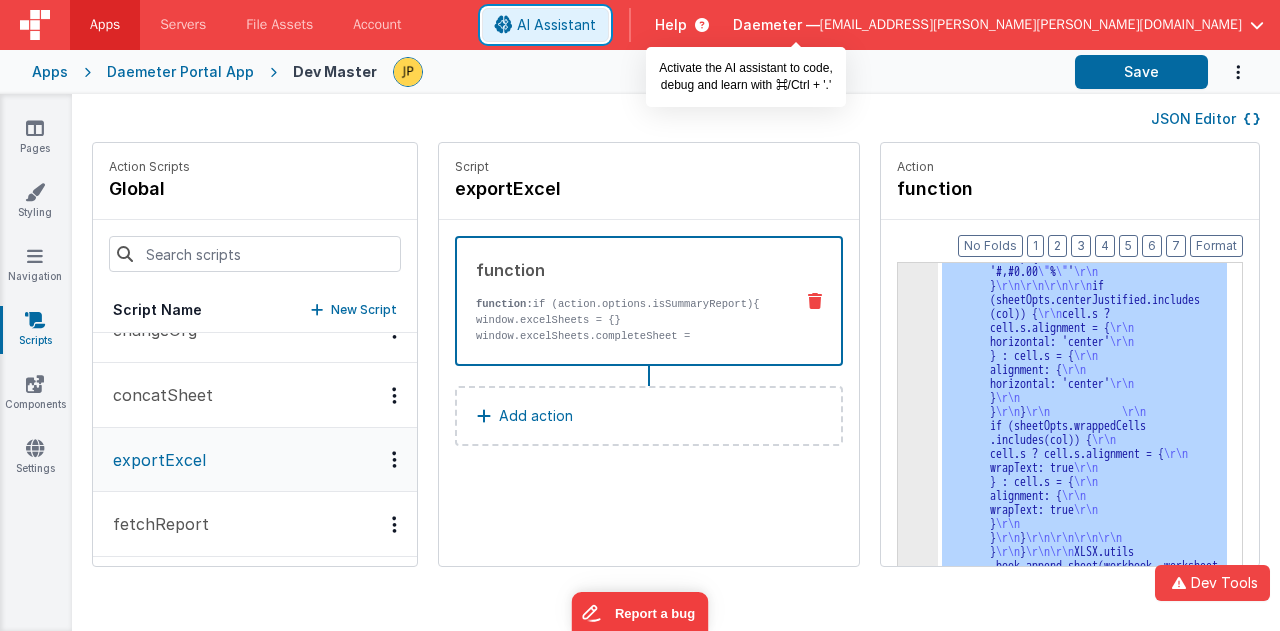 click on "AI Assistant" at bounding box center (556, 25) 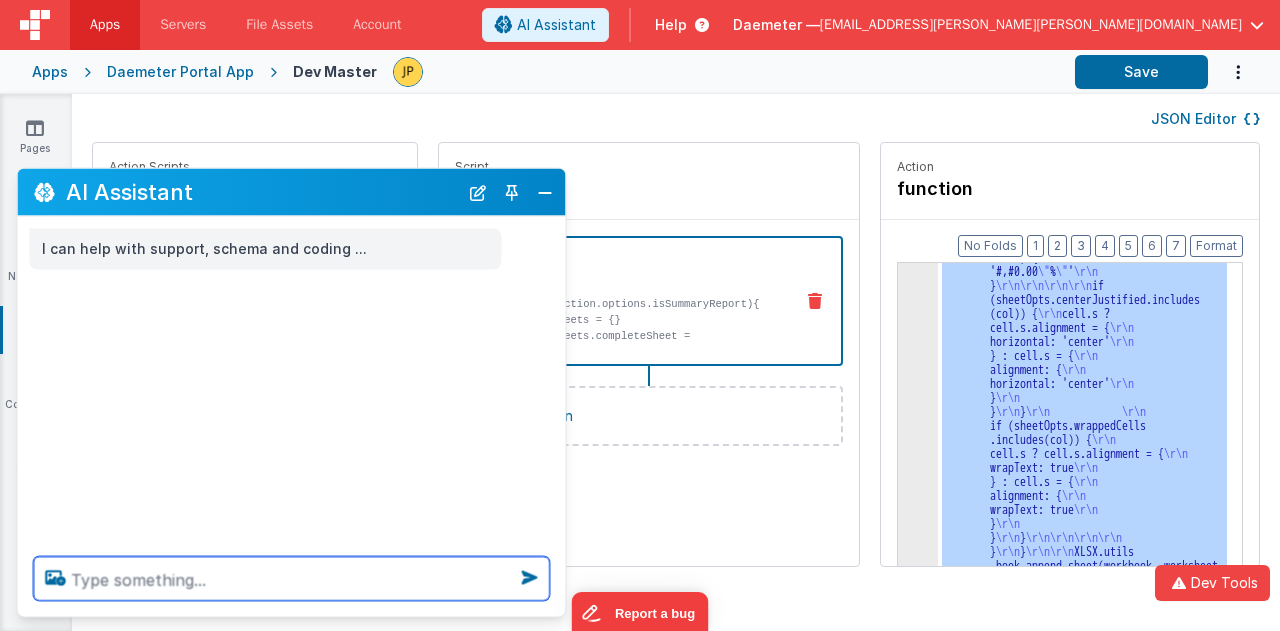 click at bounding box center [292, 579] 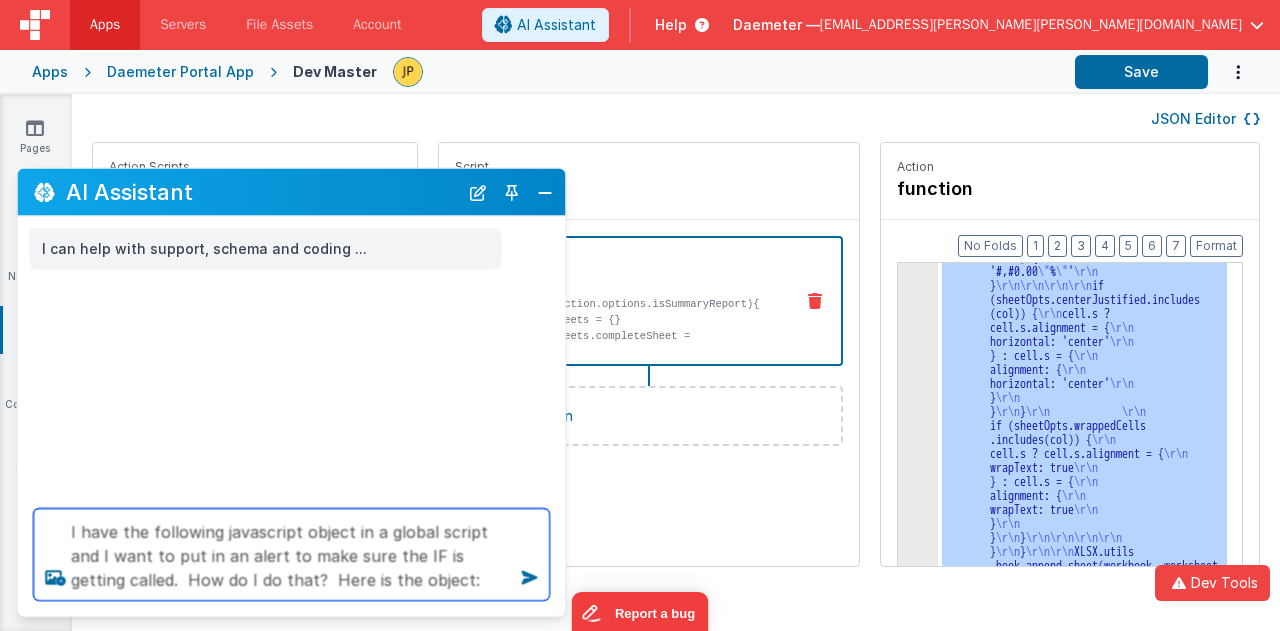 paste on "if (action.options.isSummaryReport){
window.excelSheets = {}
window.excelSheets.completeSheet = model.excelSheets
window.excelSheets.opts = model.excelOpts
}" 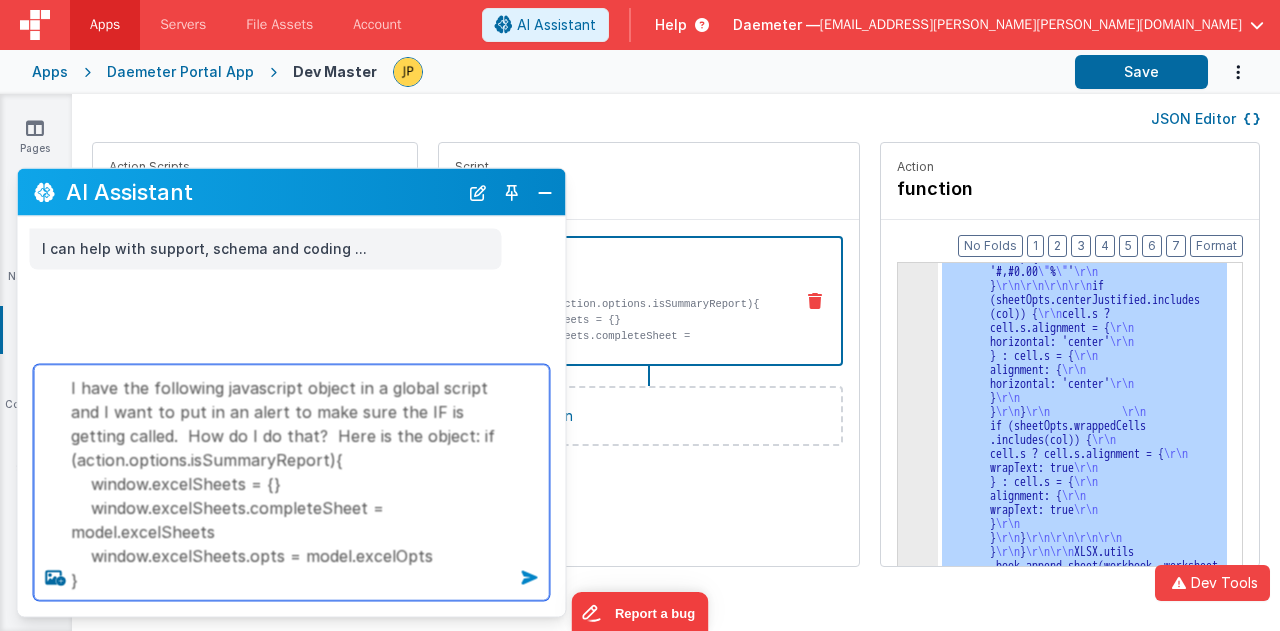 type on "I have the following javascript object in a global script and I want to put in an alert to make sure the IF is getting called.  How do I do that?  Here is the object: if (action.options.isSummaryReport){
window.excelSheets = {}
window.excelSheets.completeSheet = model.excelSheets
window.excelSheets.opts = model.excelOpts
}" 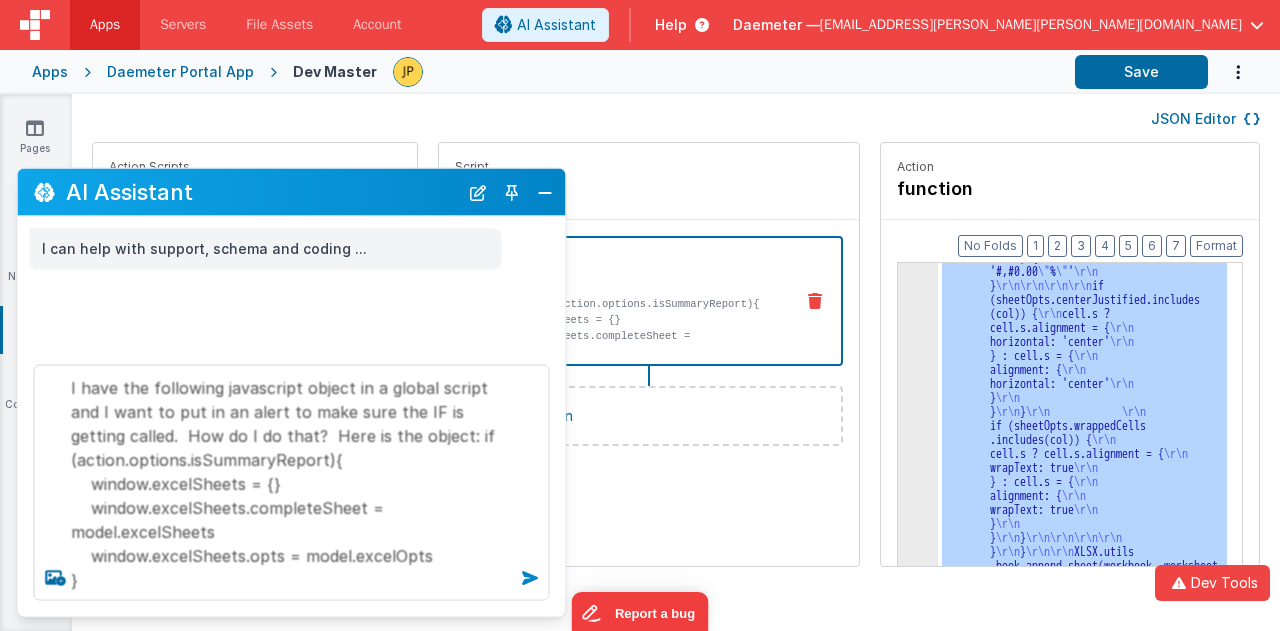 click at bounding box center [530, 578] 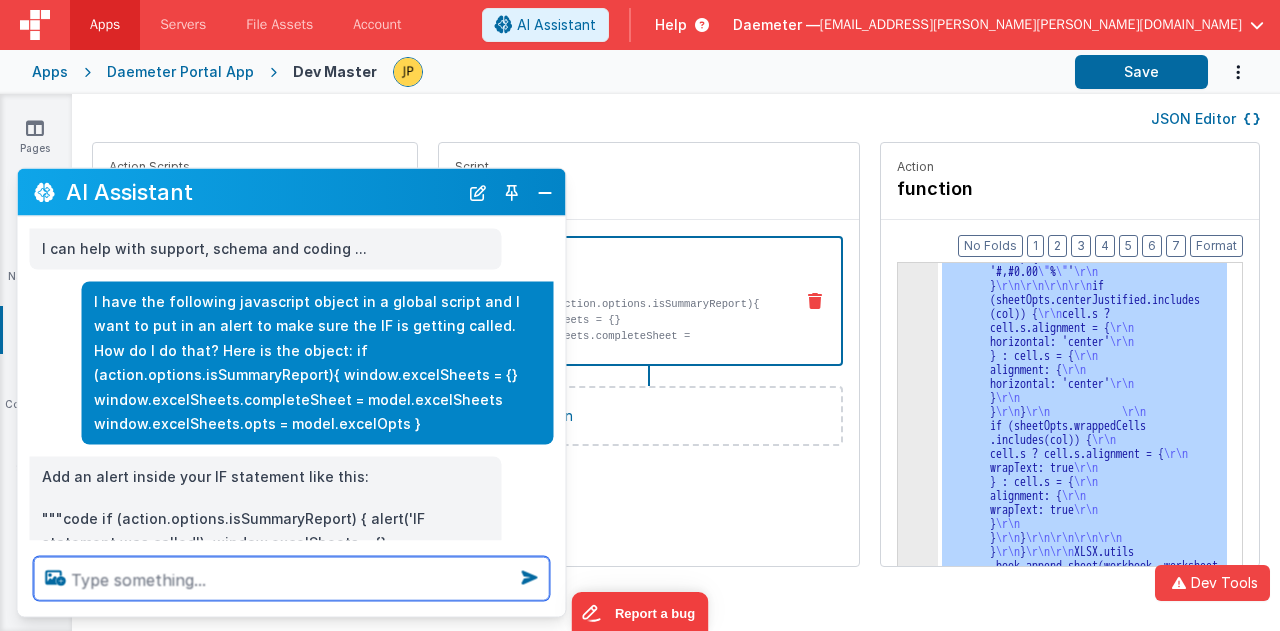 scroll, scrollTop: 200, scrollLeft: 0, axis: vertical 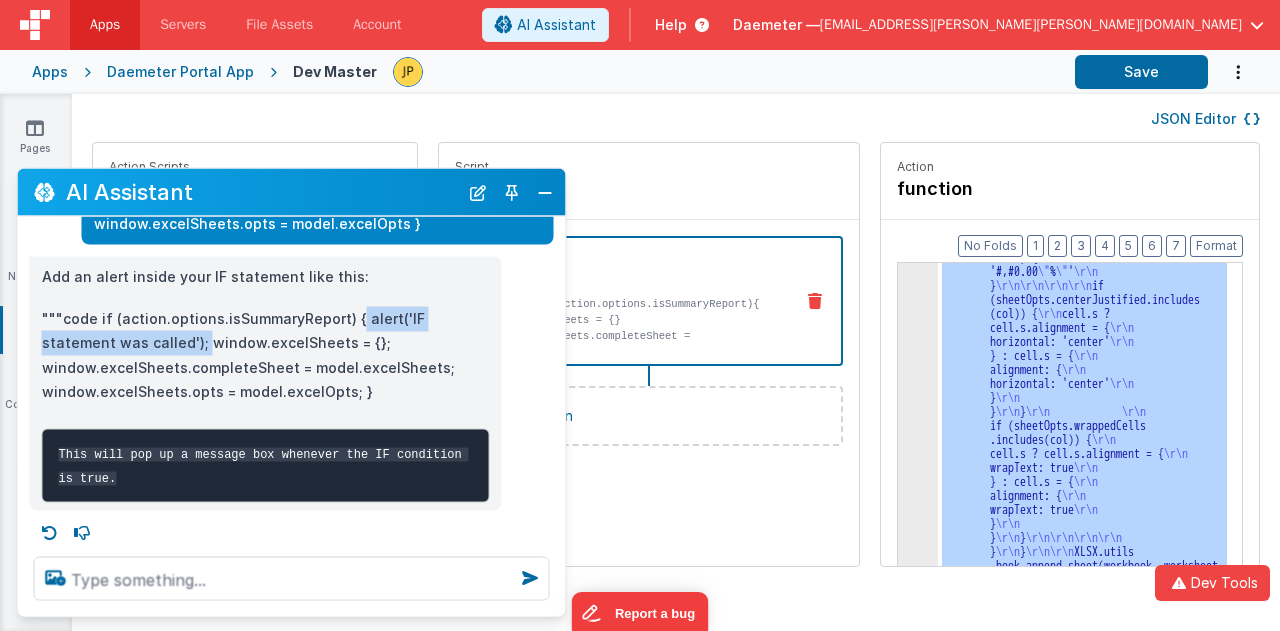 drag, startPoint x: 130, startPoint y: 315, endPoint x: 353, endPoint y: 293, distance: 224.08258 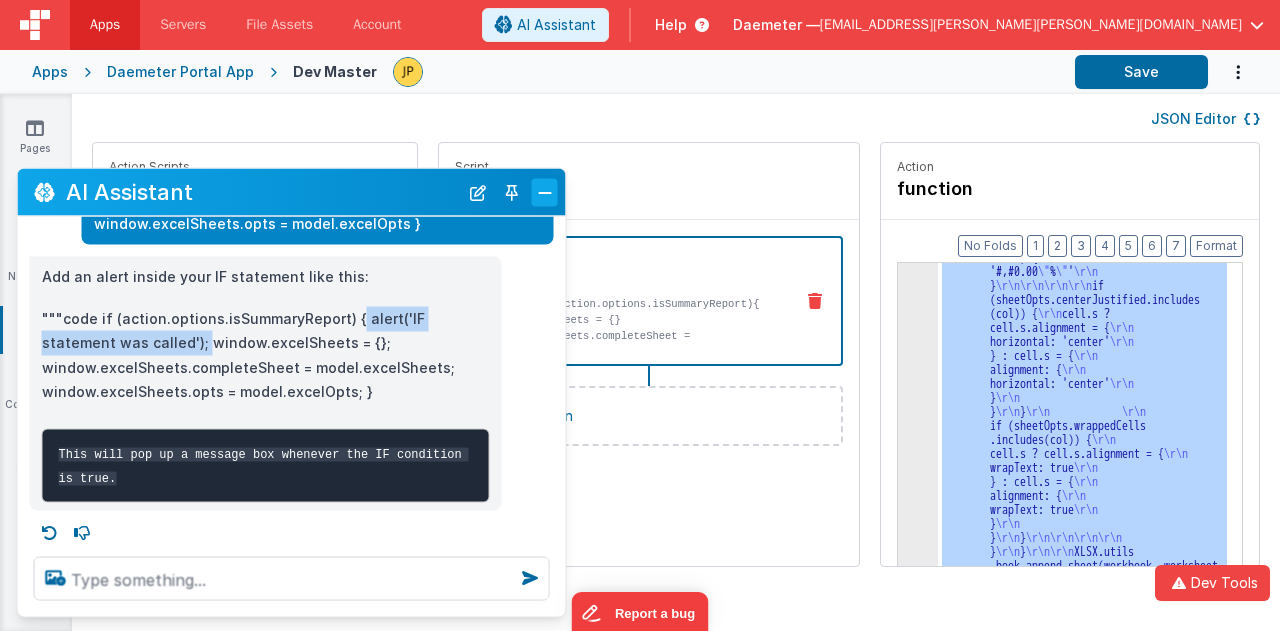 click at bounding box center (545, 192) 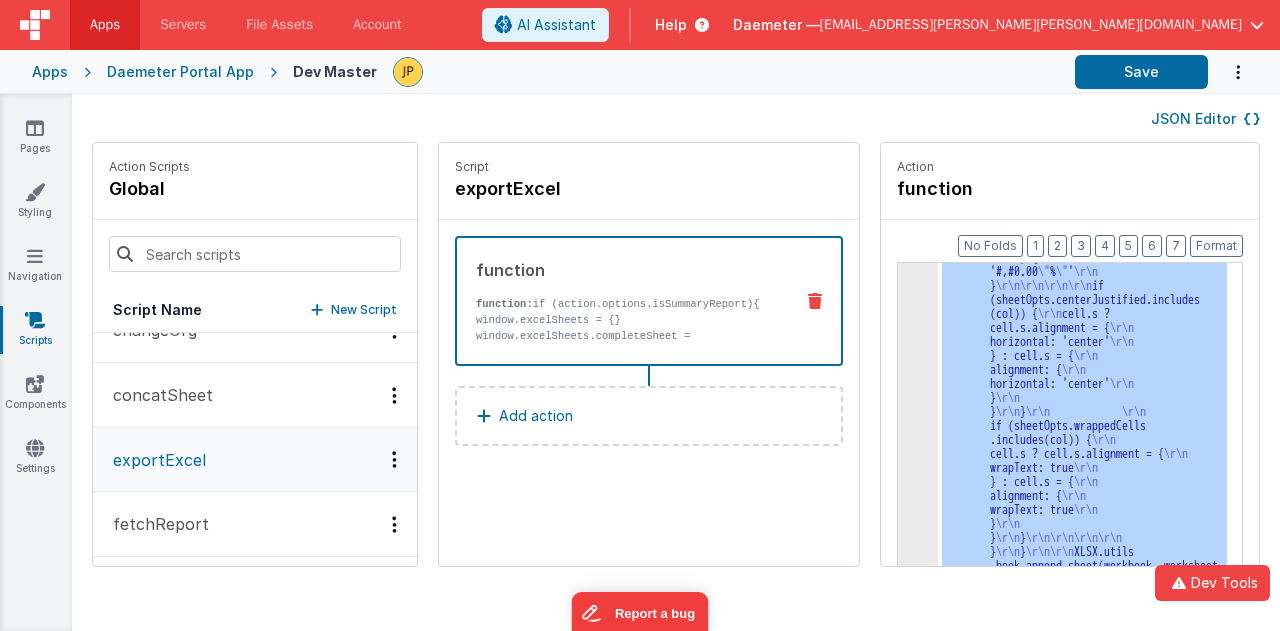 click on "3" at bounding box center (918, -779) 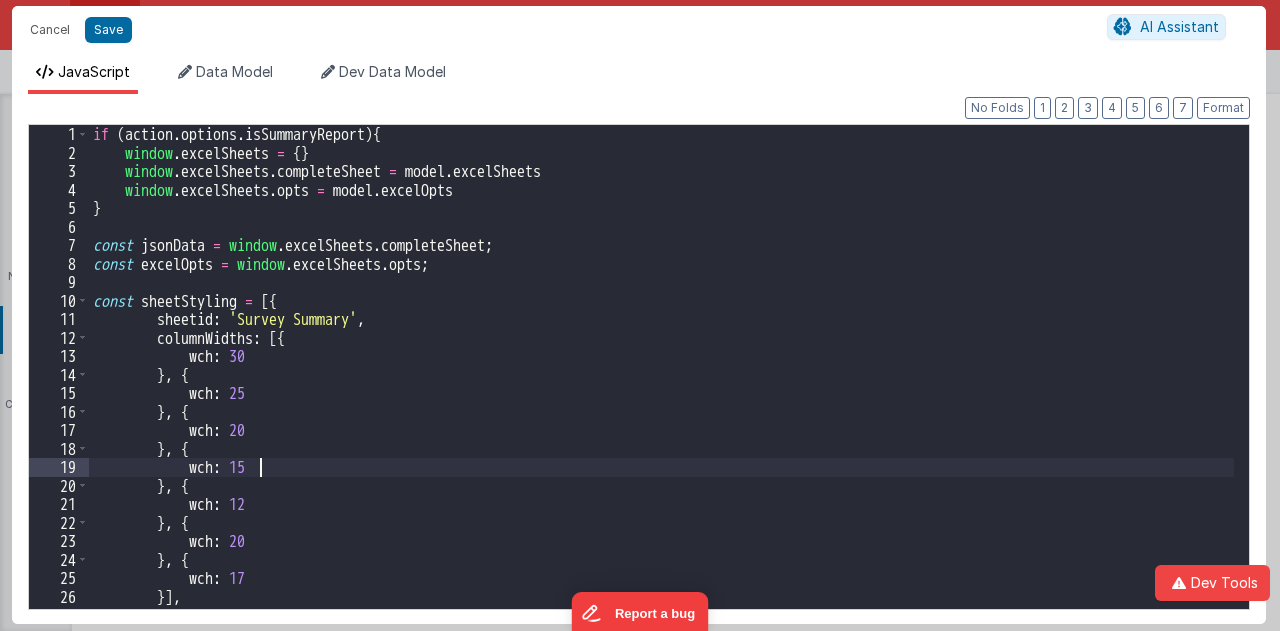 click on "if   ( action . options . isSummaryReport ) {      window . excelSheets   =   { }      window . excelSheets . completeSheet   =   model . excelSheets      window . excelSheets . opts   =   model . excelOpts } const   jsonData   =   window . excelSheets . completeSheet ; const   excelOpts   =   window . excelSheets . opts ; const   sheetStyling   =   [{           sheetid :   'Survey Summary' ,           columnWidths :   [{                wch :   30           } ,   {                wch :   25           } ,   {                wch :   20           } ,   {                wch :   15           } ,   {                wch :   12           } ,   {                wch :   20           } ,   {                wch :   17           }] ,           wrappedHeaders :   false ,           wrappedCells :   [ 0 ] ," at bounding box center (661, 385) 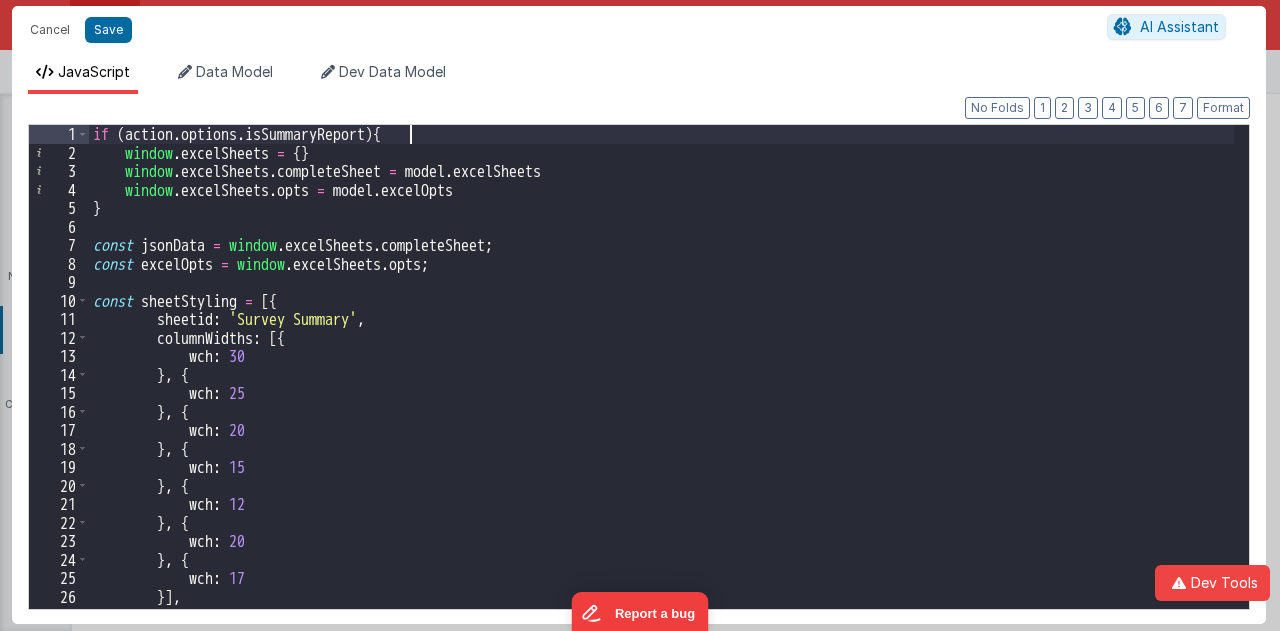 click on "if   ( action . options . isSummaryReport ) {      window . excelSheets   =   { }      window . excelSheets . completeSheet   =   model . excelSheets      window . excelSheets . opts   =   model . excelOpts } const   jsonData   =   window . excelSheets . completeSheet ; const   excelOpts   =   window . excelSheets . opts ; const   sheetStyling   =   [{           sheetid :   'Survey Summary' ,           columnWidths :   [{                wch :   30           } ,   {                wch :   25           } ,   {                wch :   20           } ,   {                wch :   15           } ,   {                wch :   12           } ,   {                wch :   20           } ,   {                wch :   17           }] ,           wrappedHeaders :   false ,           wrappedCells :   [ 0 ] ," at bounding box center [661, 385] 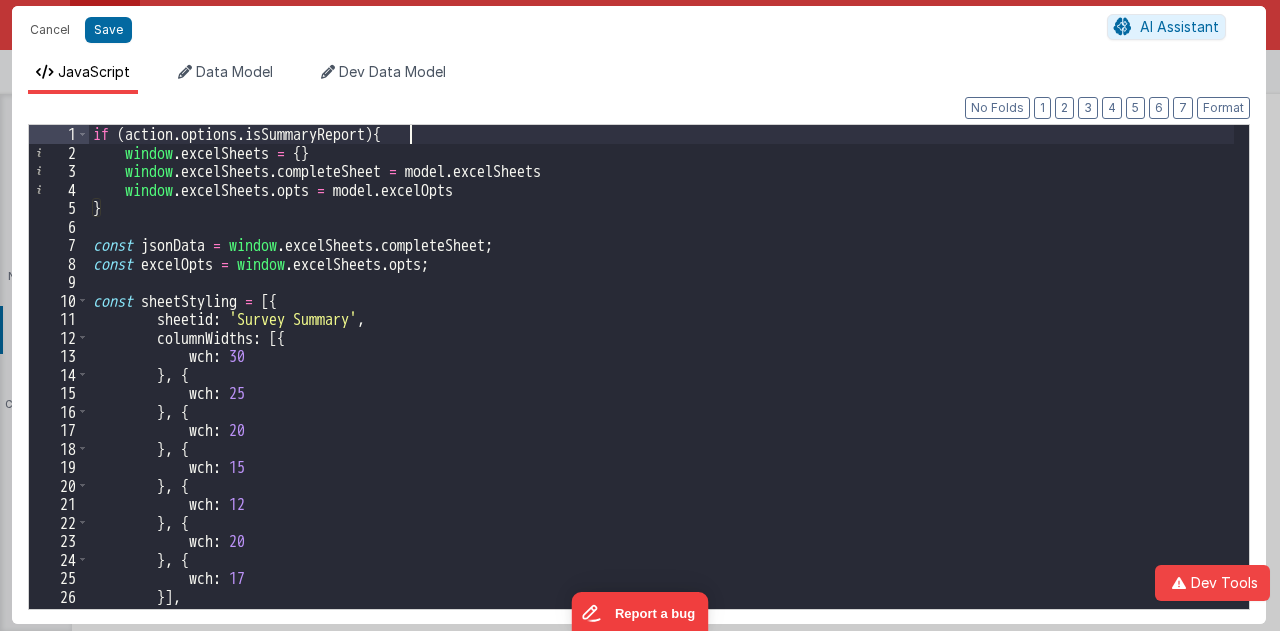type 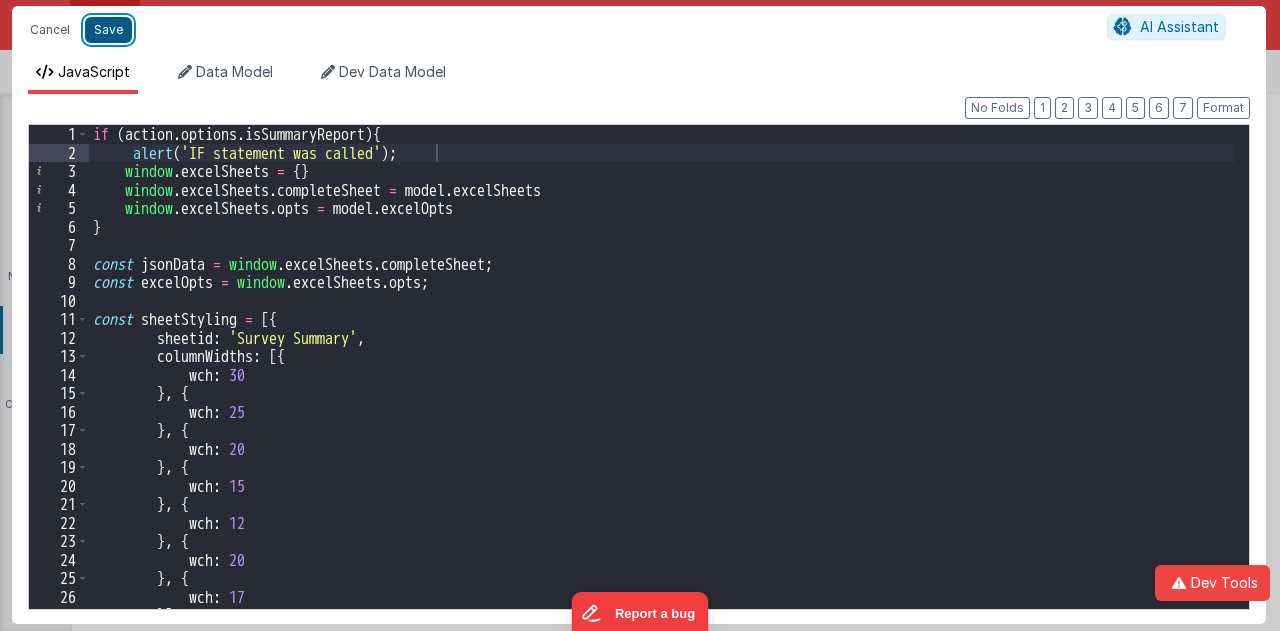 click on "Save" at bounding box center [108, 30] 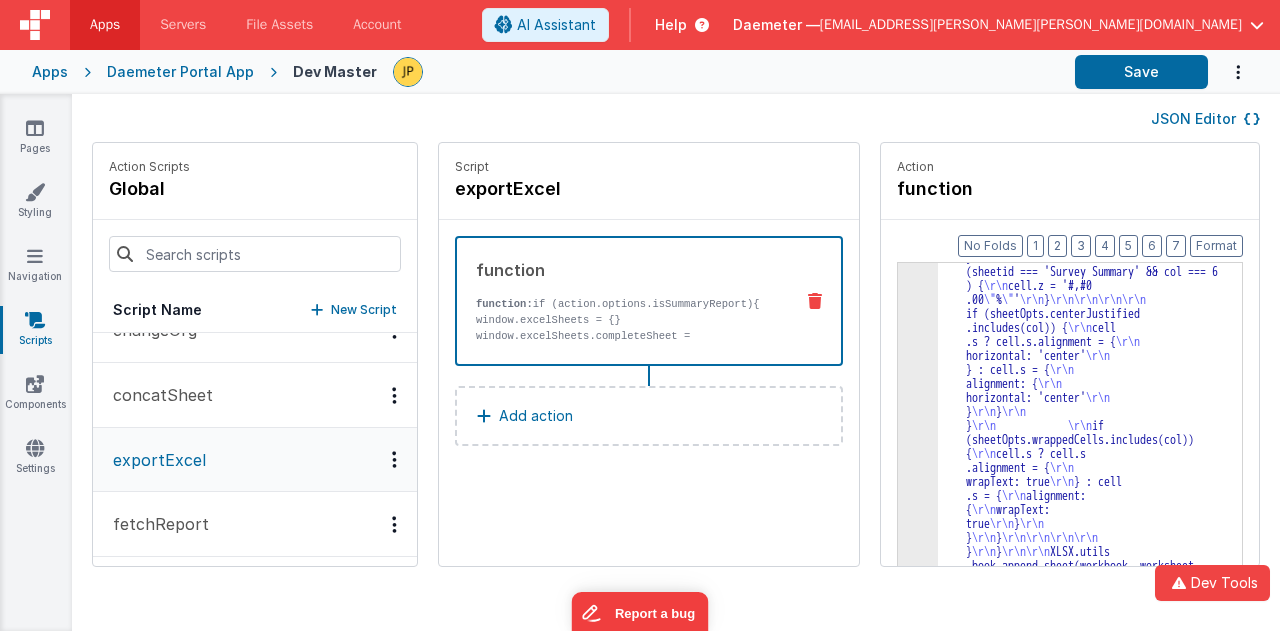 scroll, scrollTop: 2351, scrollLeft: 0, axis: vertical 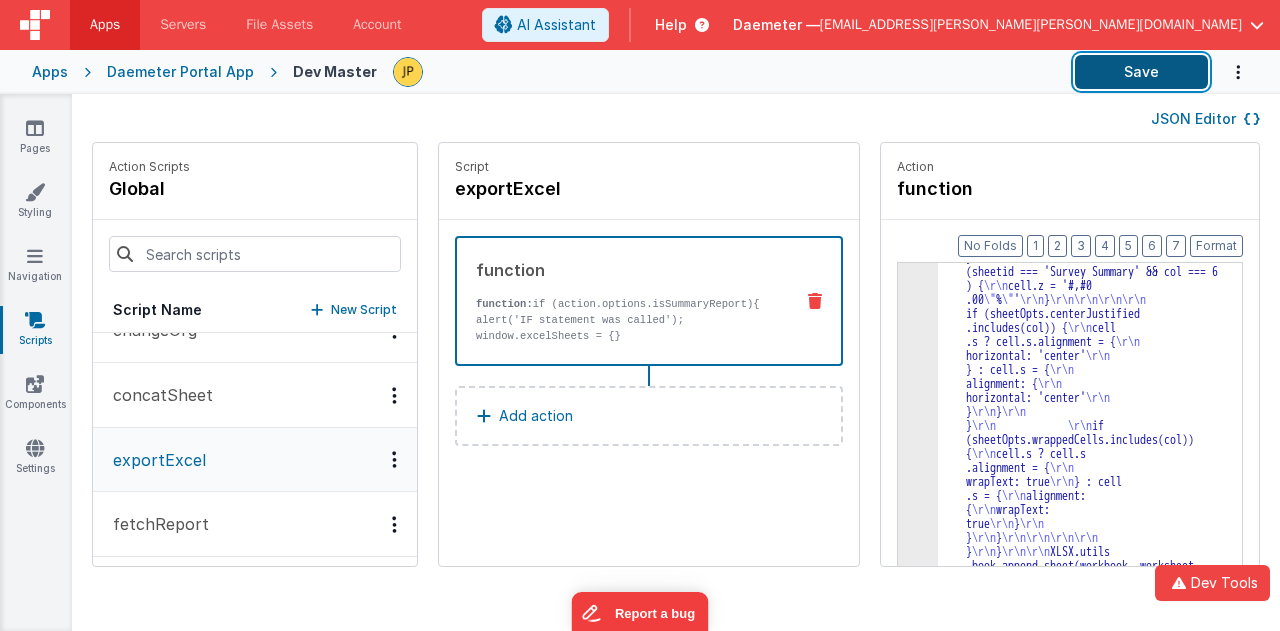 click on "Save" at bounding box center [1141, 72] 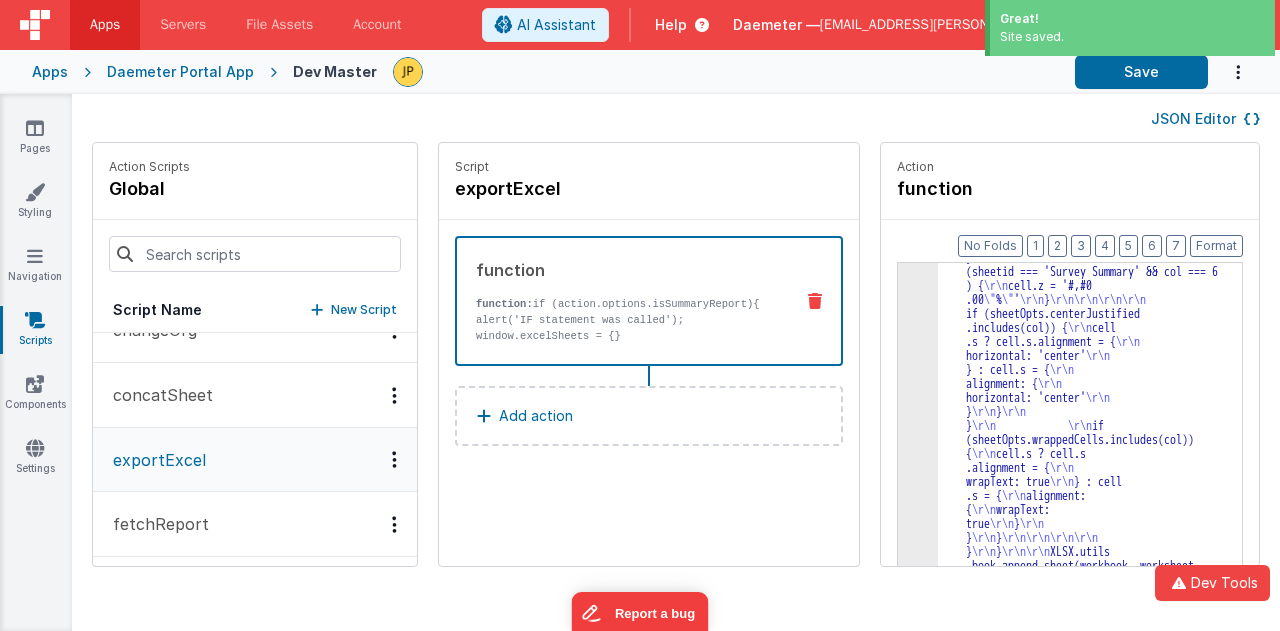 click on "JSON Editor" at bounding box center [676, 118] 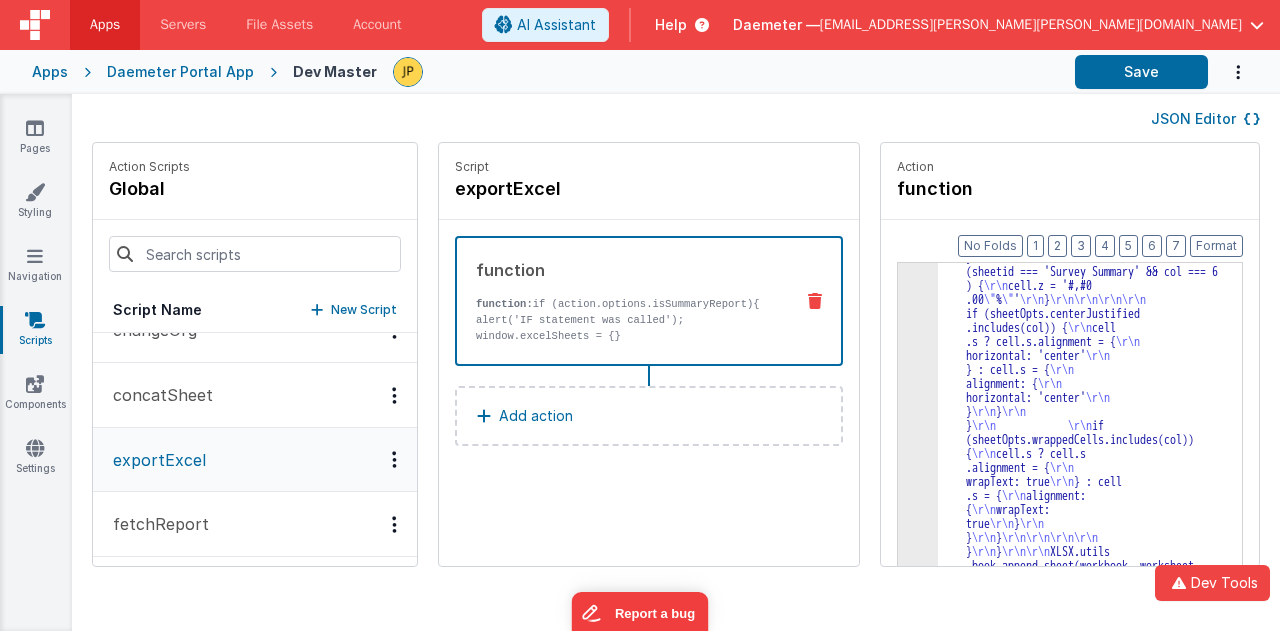click on "3" at bounding box center [918, -723] 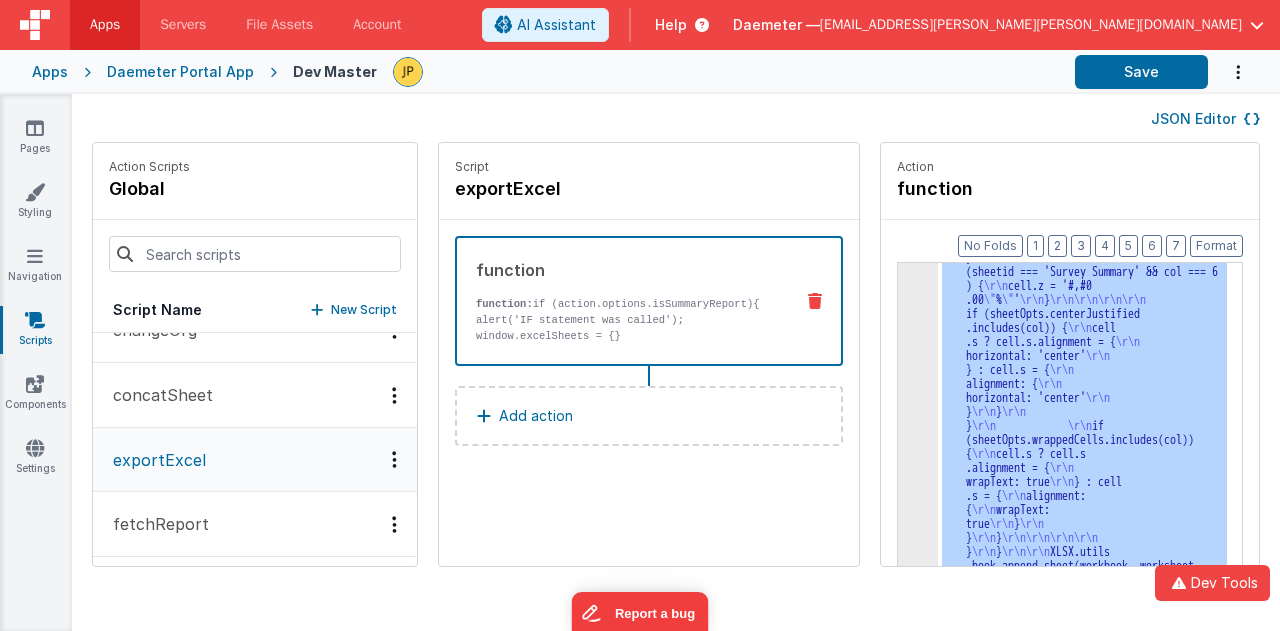 click on "3" at bounding box center [918, -723] 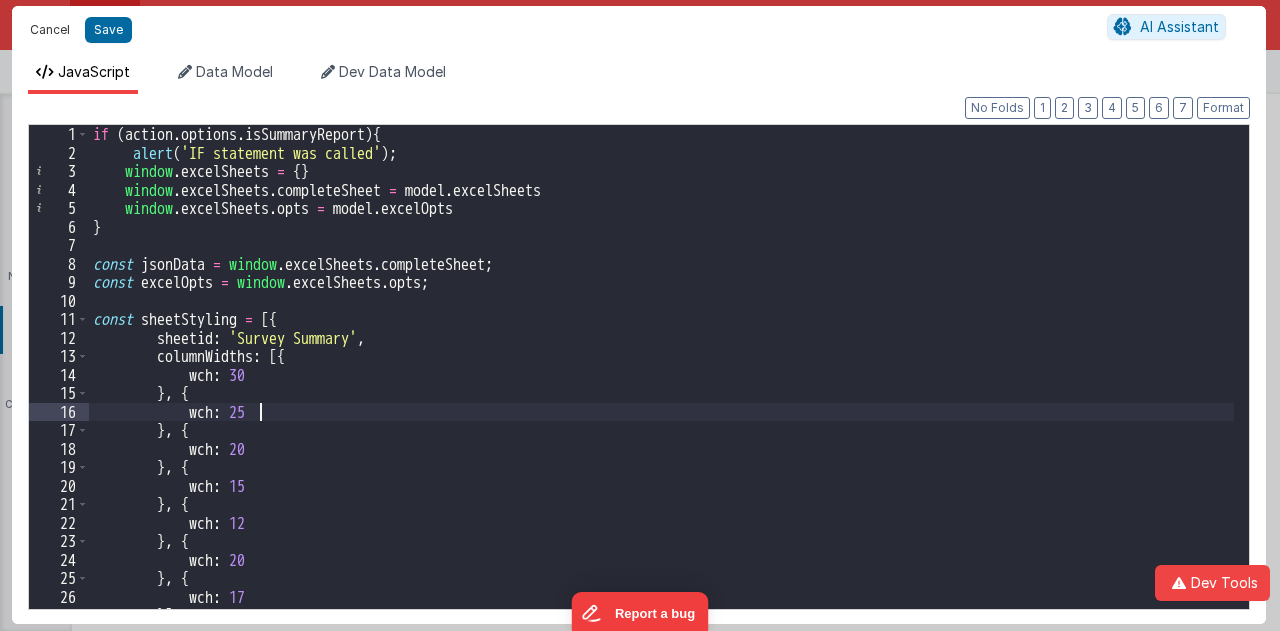 click on "Cancel" at bounding box center (50, 30) 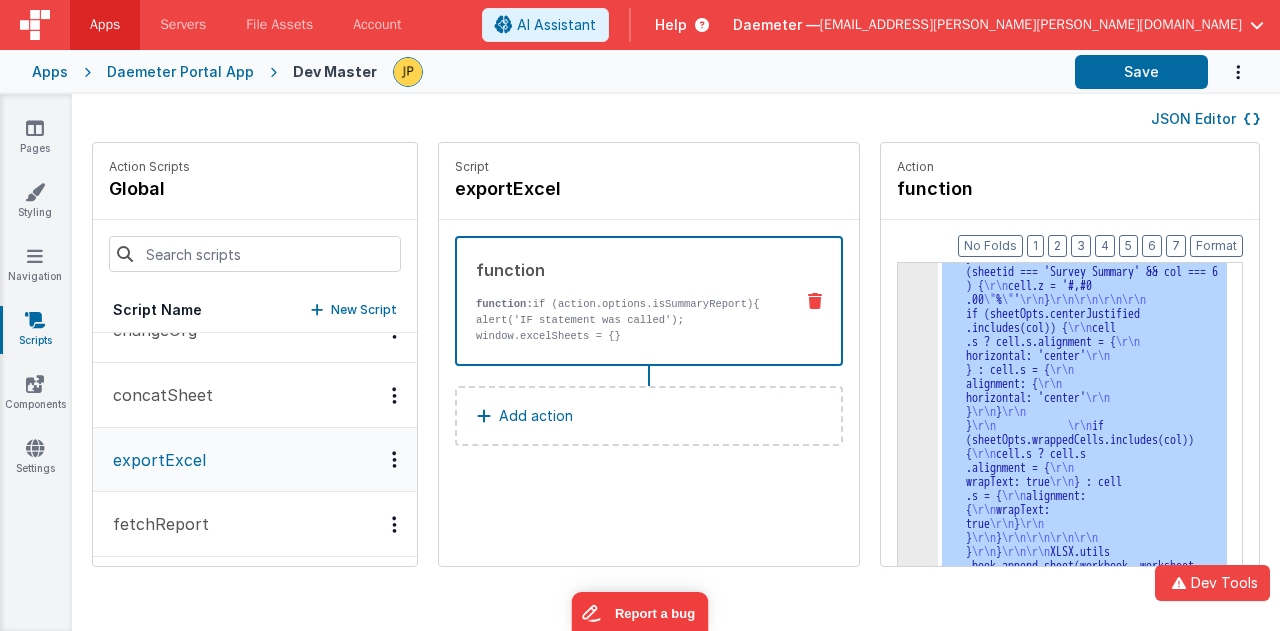 click on ""function" :  "if (action.options      .isSummaryReport){ \r\n      alert('IF       statement was called');  \r\n     window      .excelSheets = {} \r\n     window      .excelSheets.completeSheet = model      .excelSheets \r\n     window.excelSheets      .opts = model.excelOpts \r\n } \r\n\r\n const       jsonData = window.excelSheets      .completeSheet; \r\n const excelOpts =       window.excelSheets.opts; \r\n\r\n const       sheetStyling = [{ \r\n         sheetid:       'Survey Summary', \r\n         columnWidths:       [{ \r\n             wch: 30 \r\n         },       { \r\n             wch: 25 \r\n         },       { \r\n             wch: 20 \r\n         },       { \r\n             wch: 15 \r\n         },       { \r\n             wch: 12 \r\n         },       { \r\n             wch: 20 \r\n         },       { \r\n             wch: 17 \r\n         }]      , \r\n         wrappedHeaders: false, \r\n          \r\n          \r\n" at bounding box center [1082, 445] 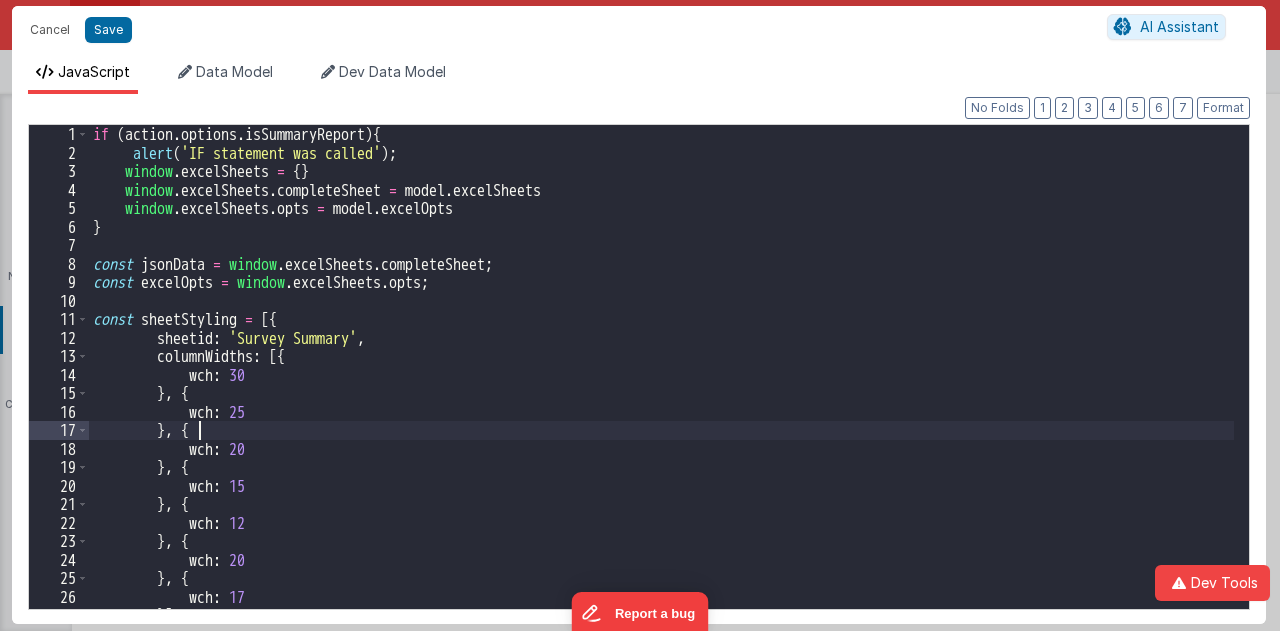 click on "if   ( action . options . isSummaryReport ) {        alert ( 'IF statement was called' ) ;        window . excelSheets   =   { }      window . excelSheets . completeSheet   =   model . excelSheets      window . excelSheets . opts   =   model . excelOpts } const   jsonData   =   window . excelSheets . completeSheet ; const   excelOpts   =   window . excelSheets . opts ; const   sheetStyling   =   [{           sheetid :   'Survey Summary' ,           columnWidths :   [{                wch :   30           } ,   {                wch :   25           } ,   {                wch :   20           } ,   {                wch :   15           } ,   {                wch :   12           } ,   {                wch :   20           } ,   {                wch :   17           }] ,           wrappedHeaders :   false ," at bounding box center [661, 385] 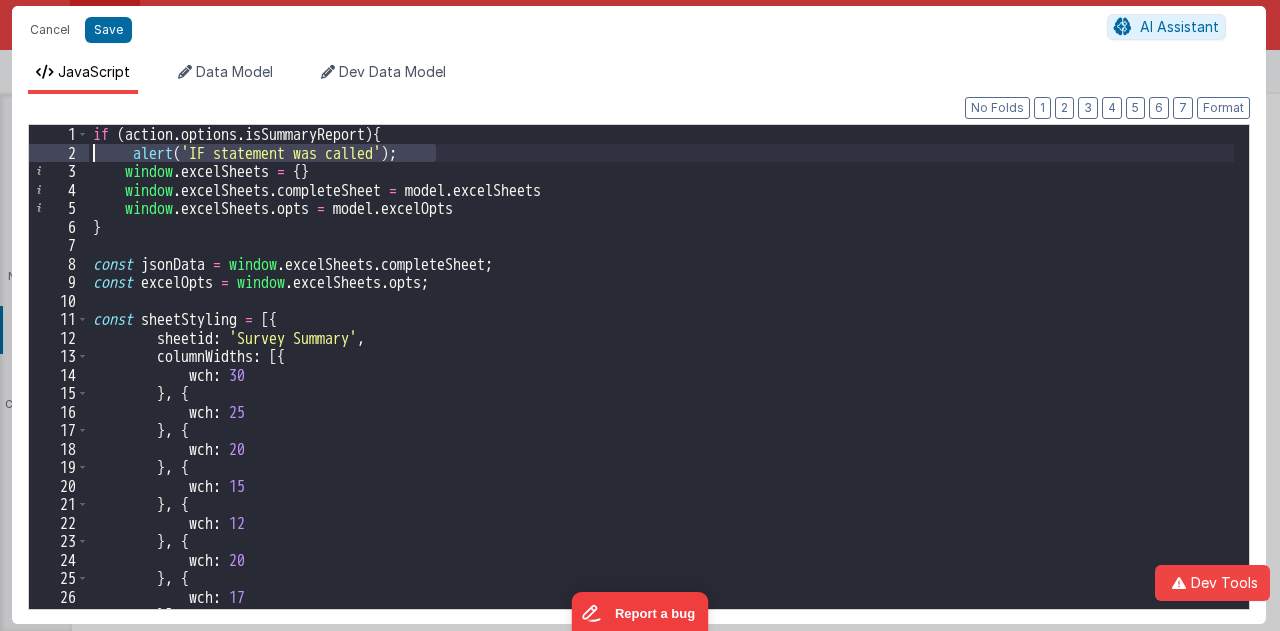 drag, startPoint x: 440, startPoint y: 155, endPoint x: 95, endPoint y: 157, distance: 345.0058 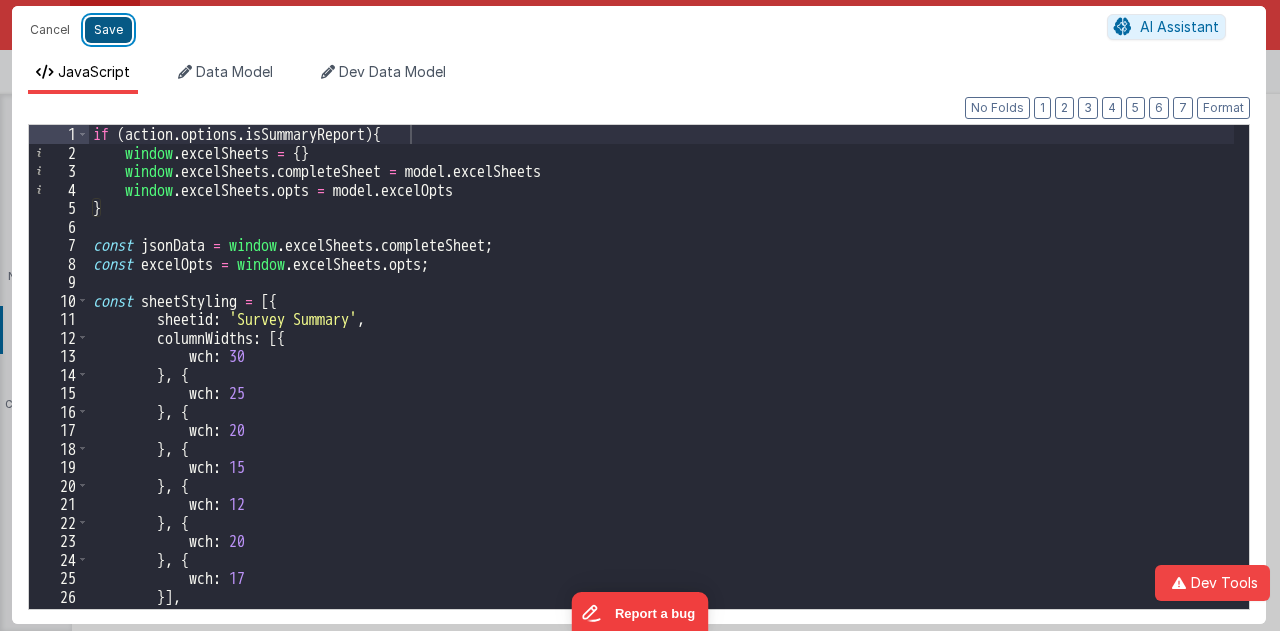 click on "Save" at bounding box center [108, 30] 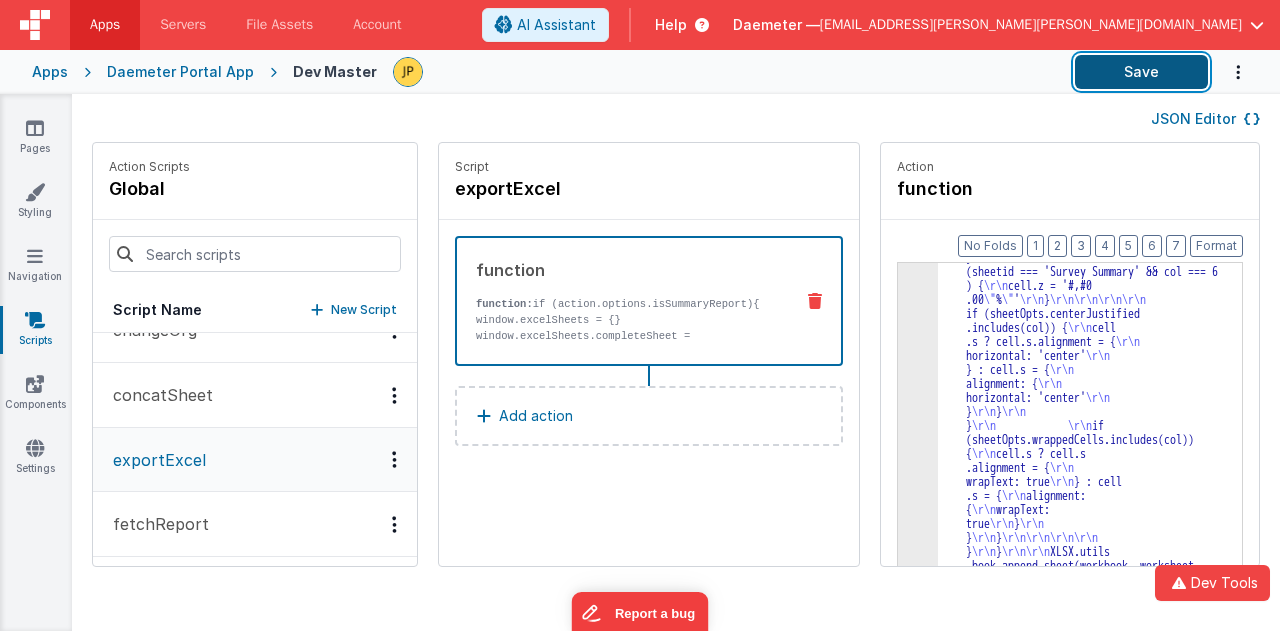 click on "Save" at bounding box center [1141, 72] 